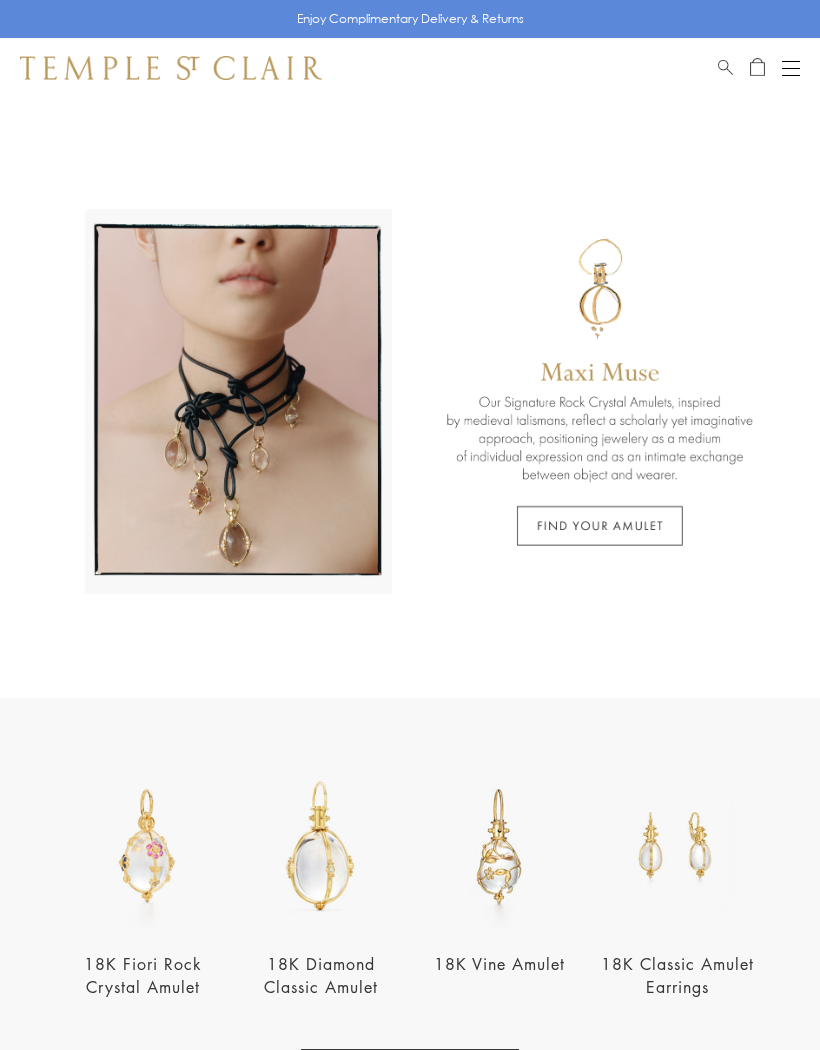 scroll, scrollTop: 130, scrollLeft: 0, axis: vertical 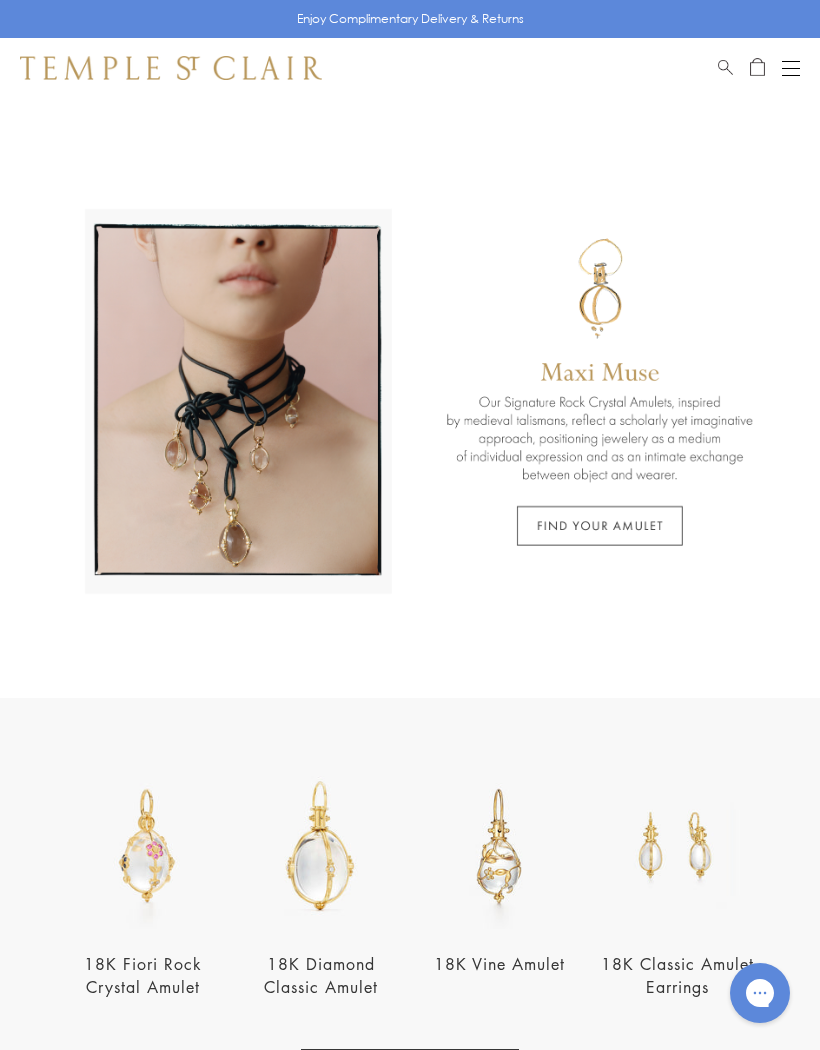 click at bounding box center [791, 61] 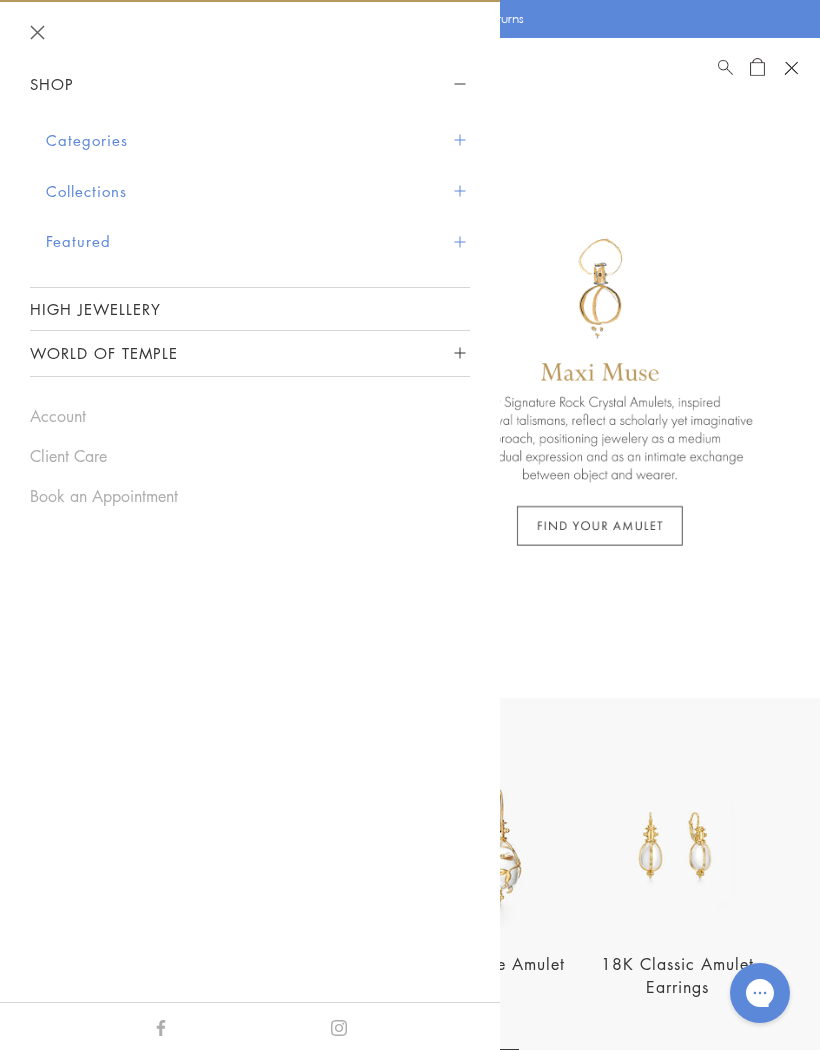 click at bounding box center [459, 241] 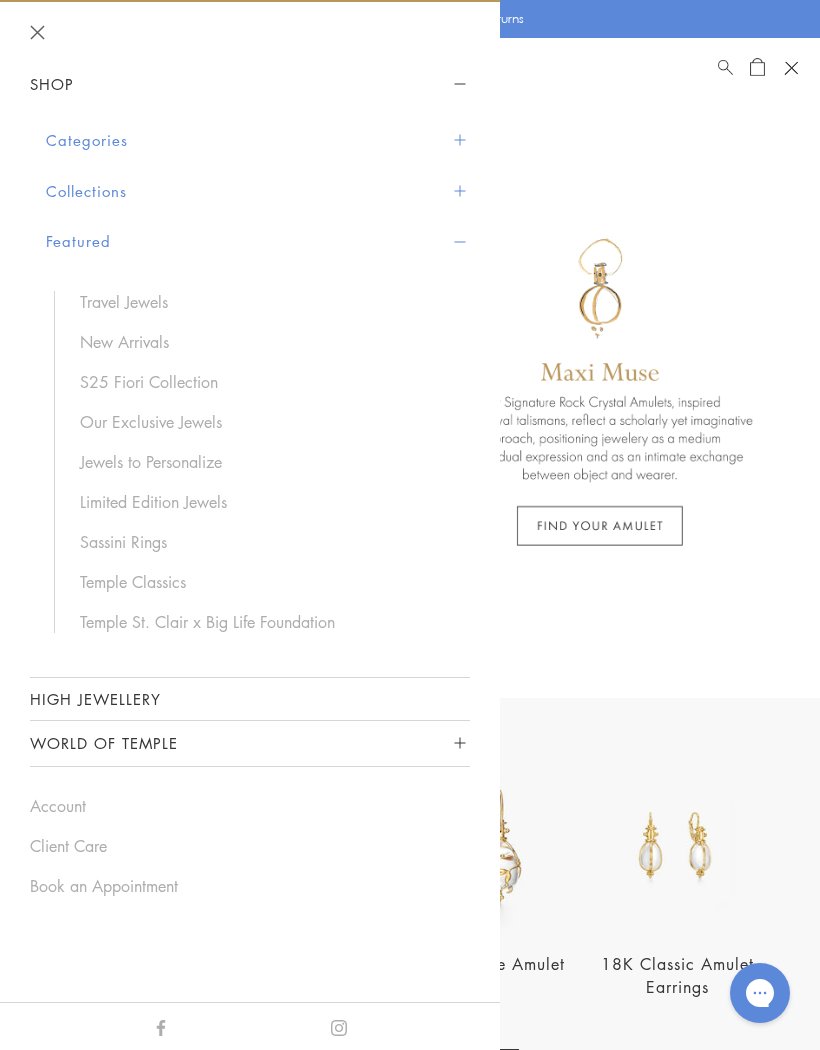 click on "Limited Edition Jewels" at bounding box center (265, 502) 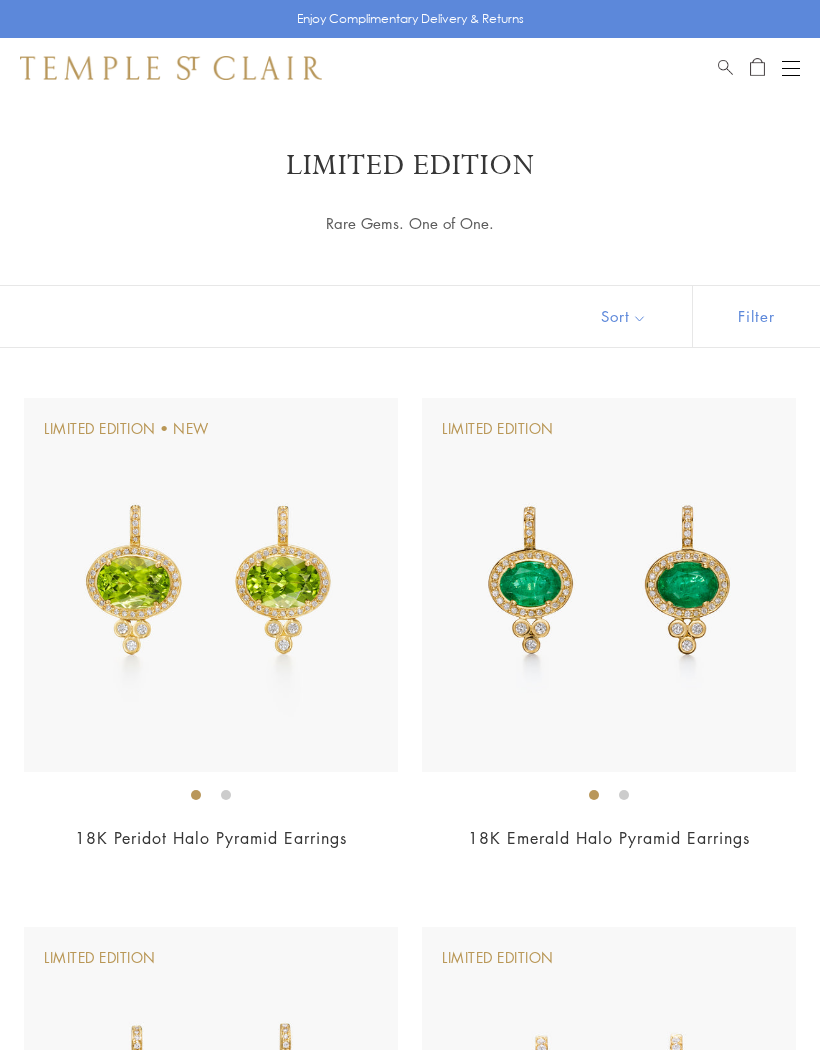 scroll, scrollTop: 0, scrollLeft: 0, axis: both 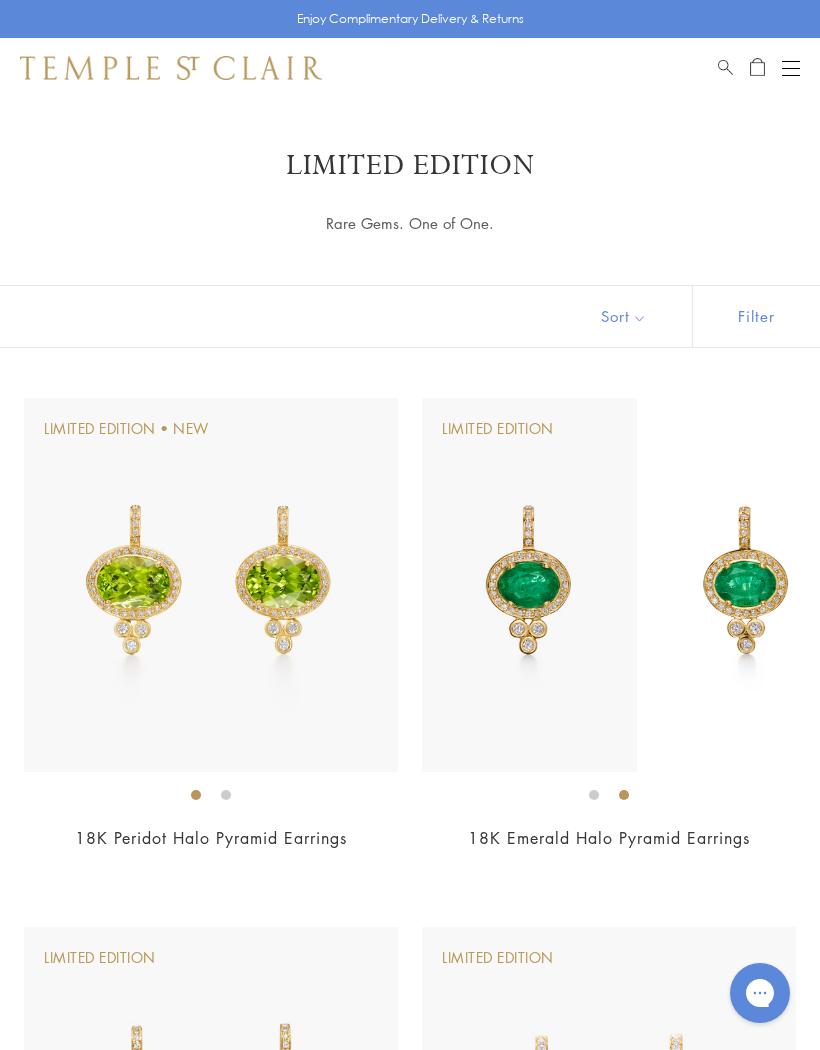 click at bounding box center [824, 585] 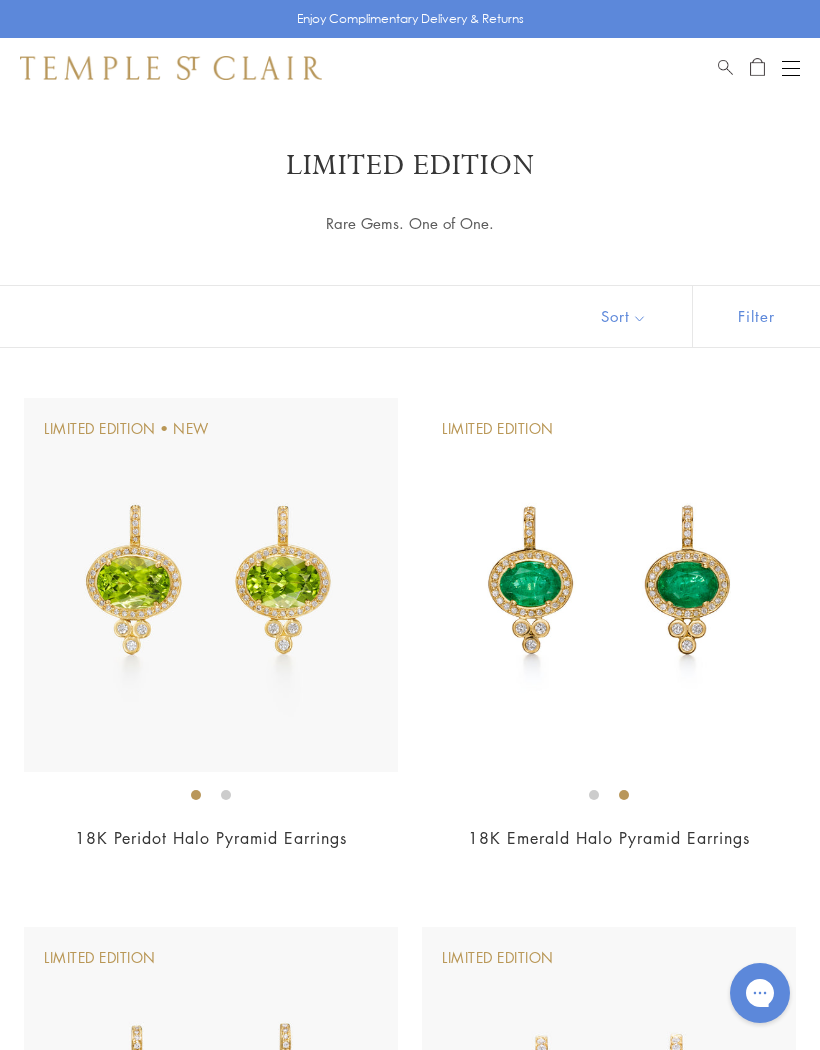 click at bounding box center [211, 585] 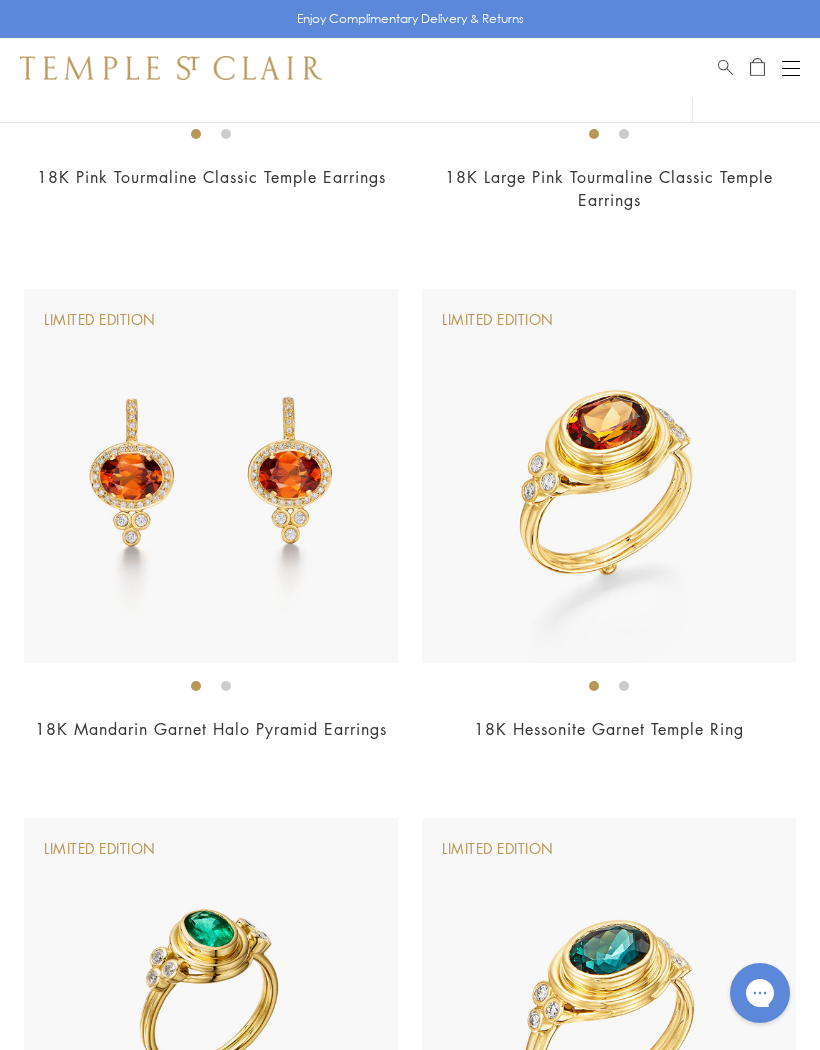scroll, scrollTop: 2260, scrollLeft: 0, axis: vertical 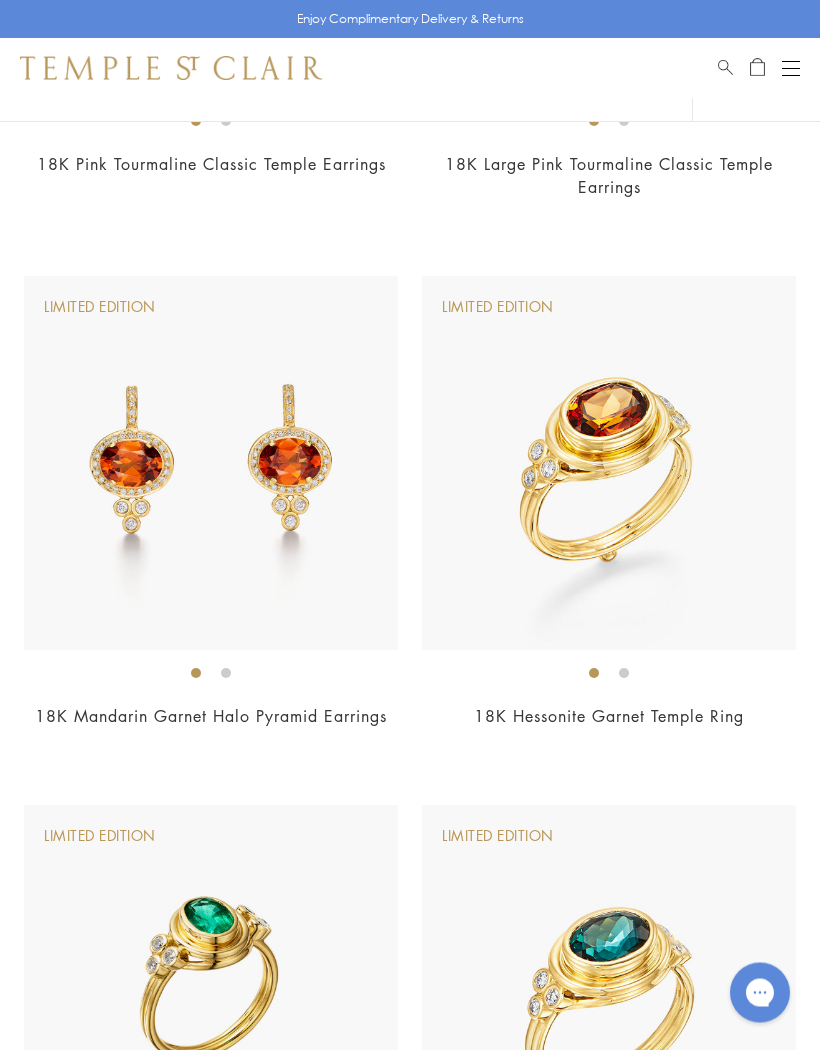click at bounding box center [609, 464] 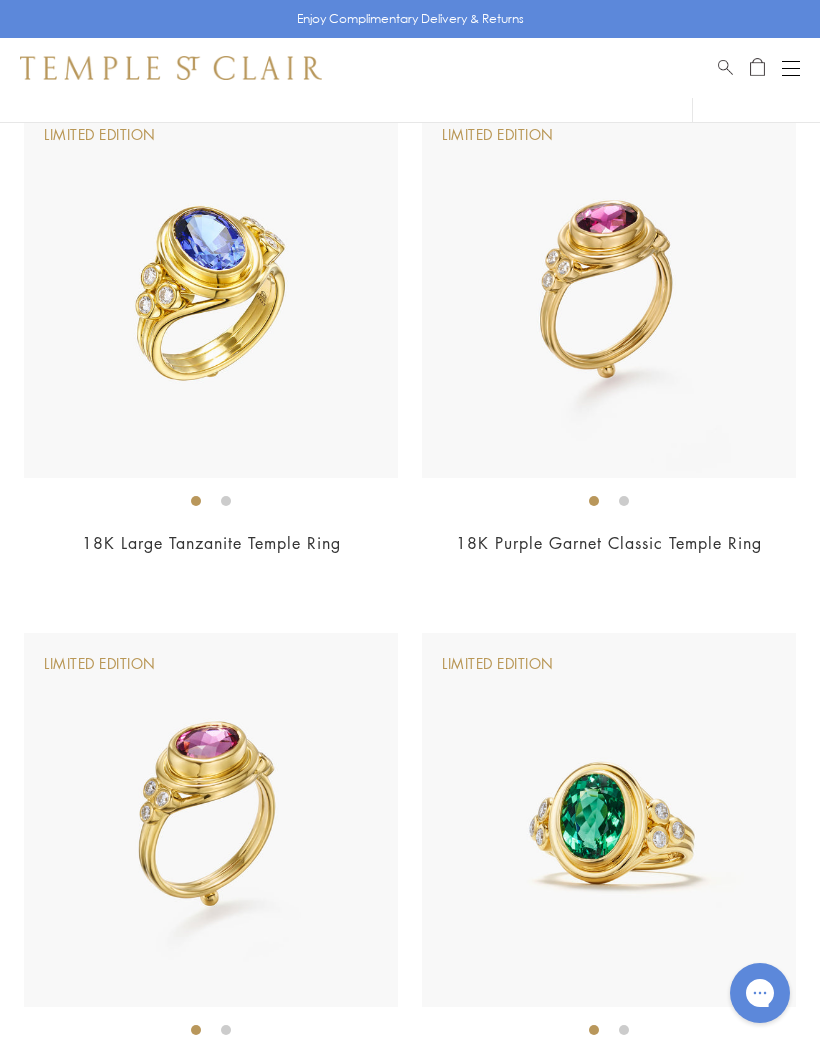 scroll, scrollTop: 4021, scrollLeft: 0, axis: vertical 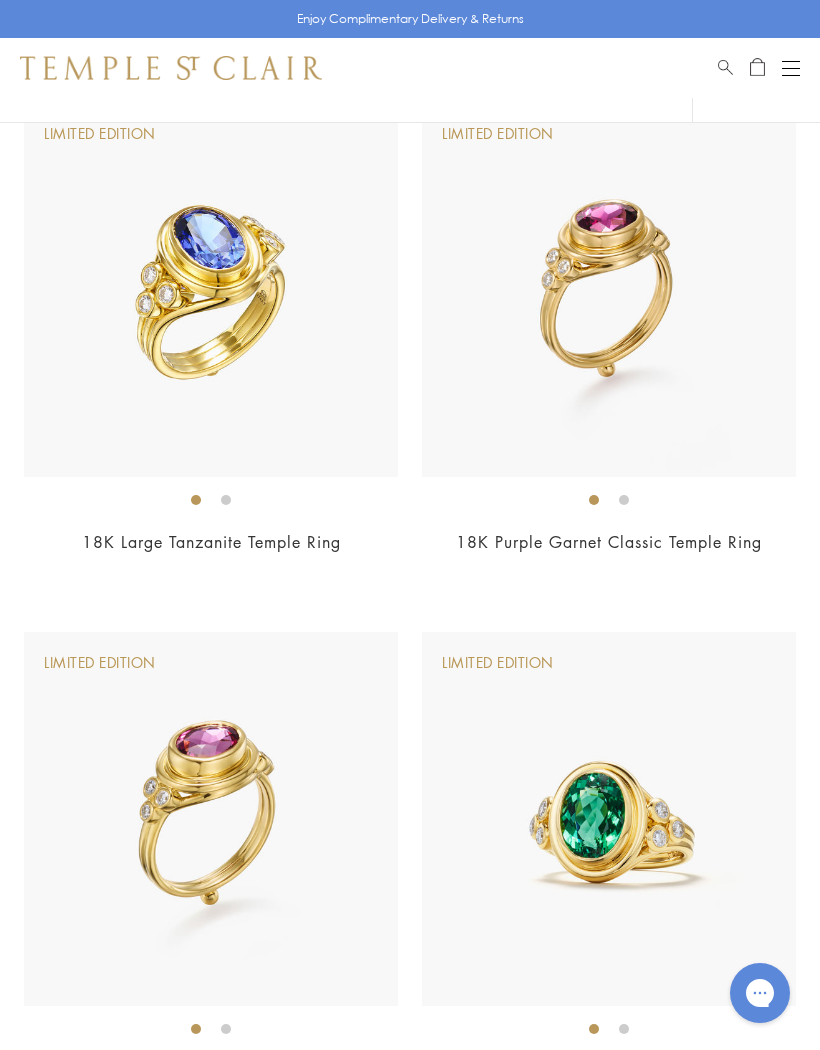 click at bounding box center (211, 290) 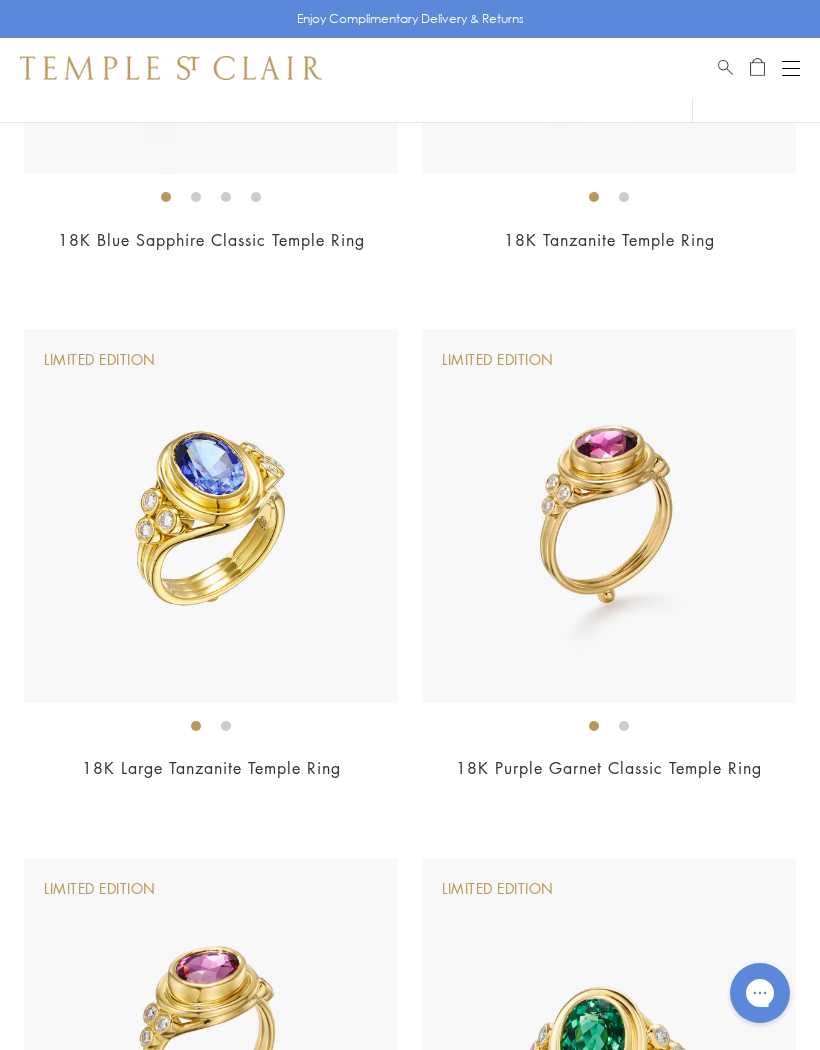 scroll, scrollTop: 4021, scrollLeft: 0, axis: vertical 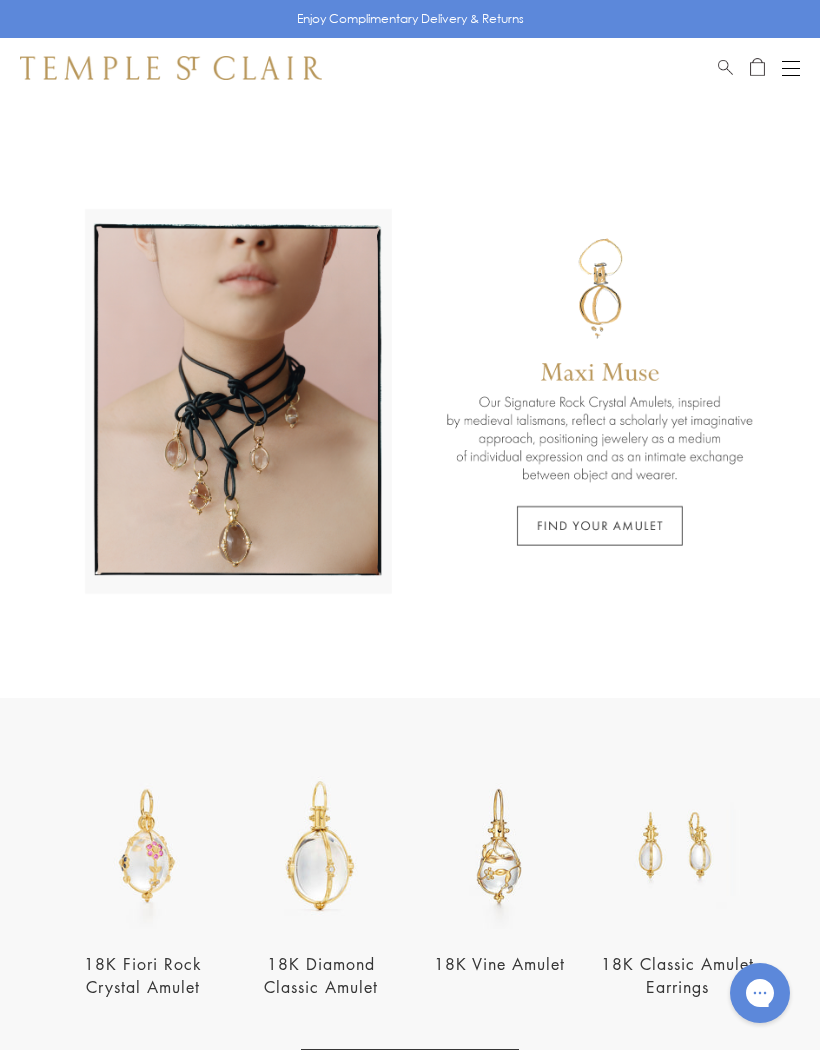 click at bounding box center [791, 68] 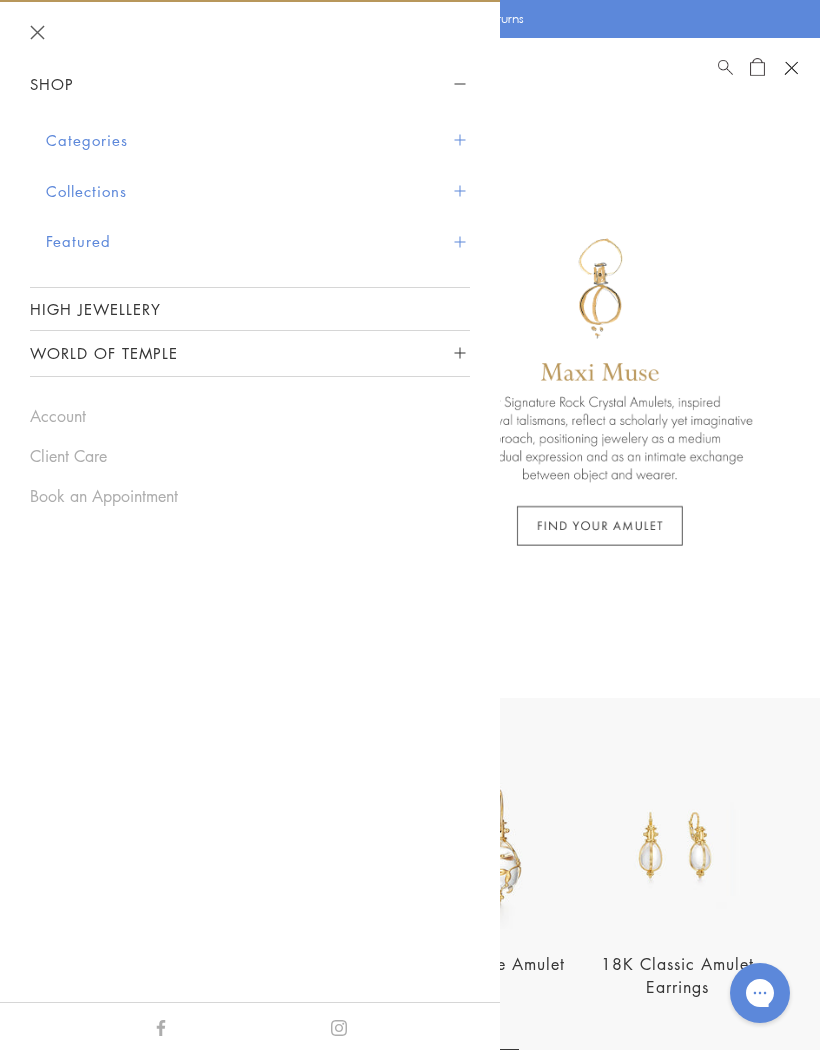 click on "Categories" at bounding box center [258, 140] 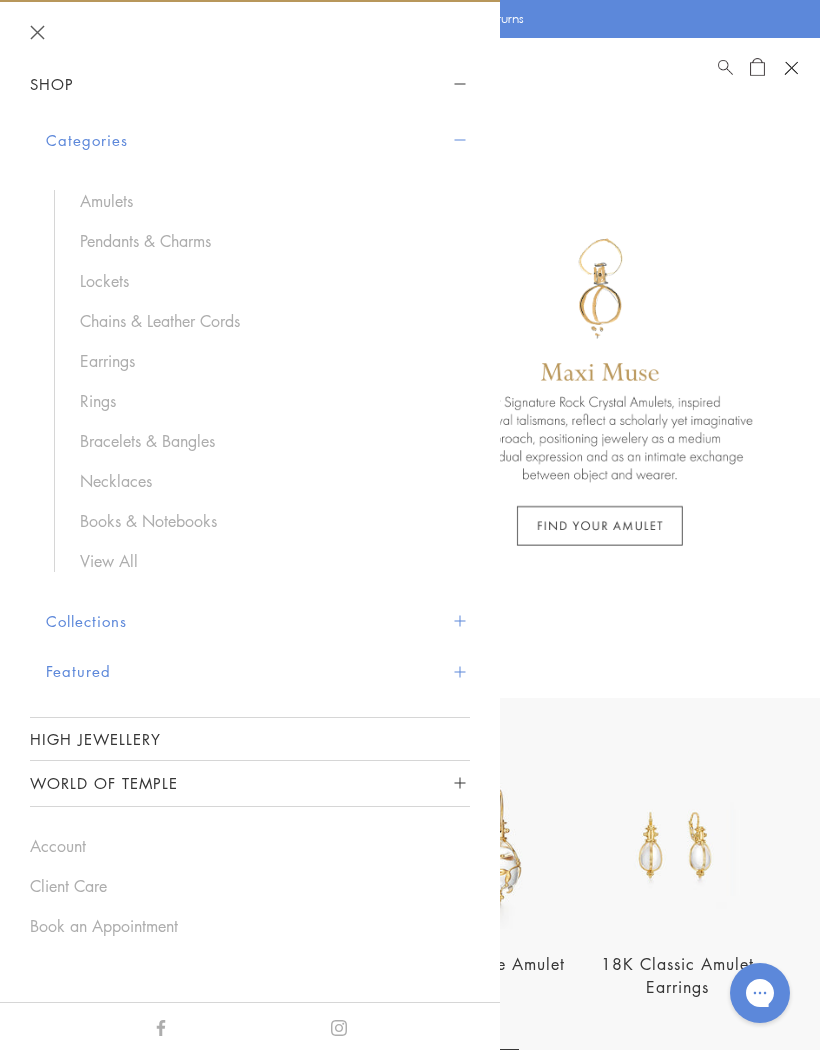 click on "Pendants & Charms" at bounding box center (265, 241) 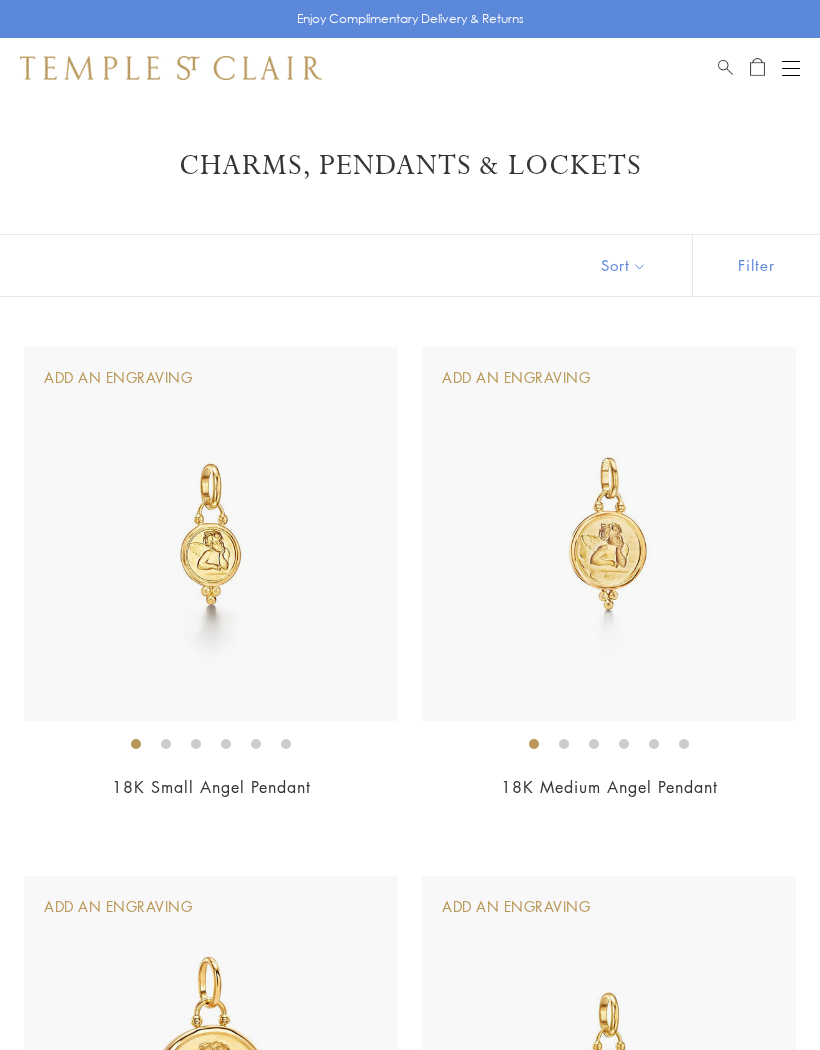 scroll, scrollTop: 0, scrollLeft: 0, axis: both 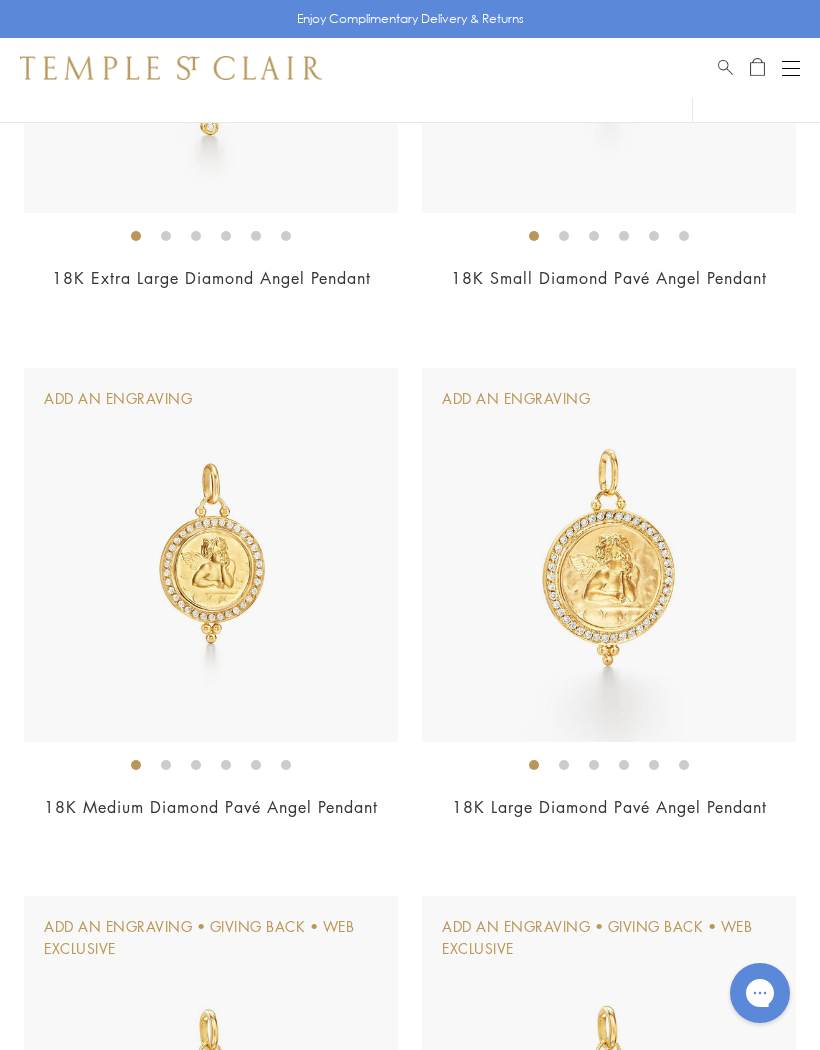 click at bounding box center [211, 555] 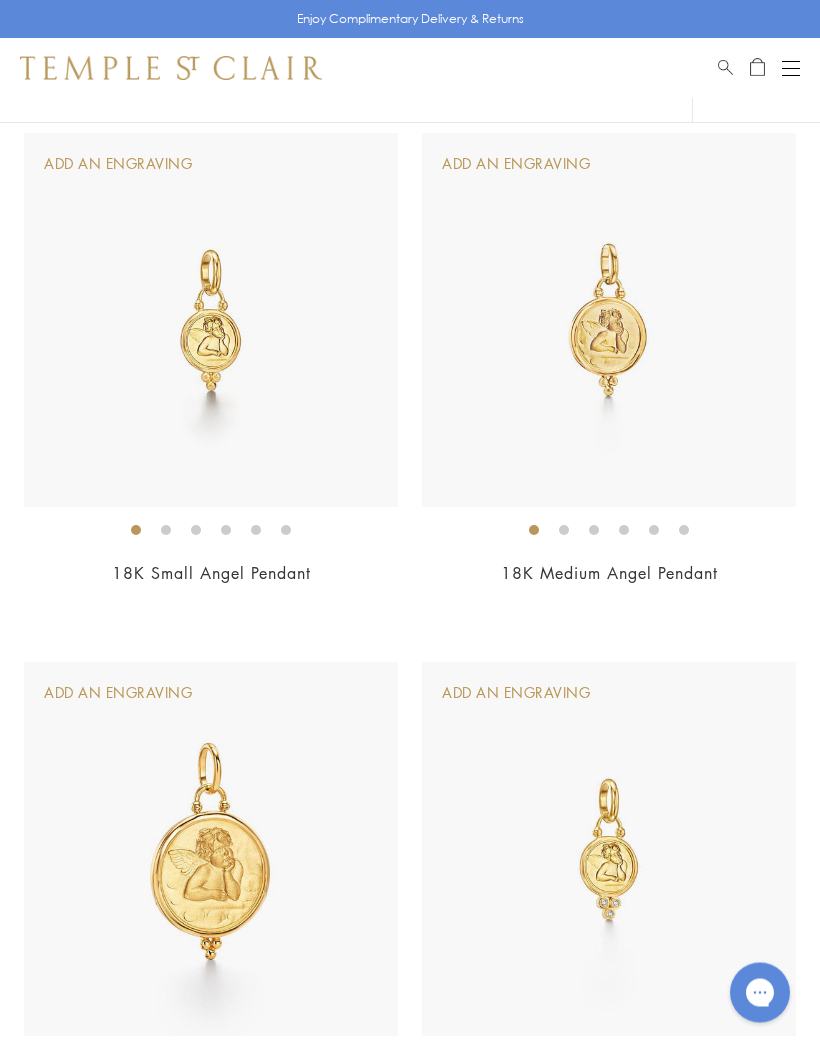scroll, scrollTop: 210, scrollLeft: 0, axis: vertical 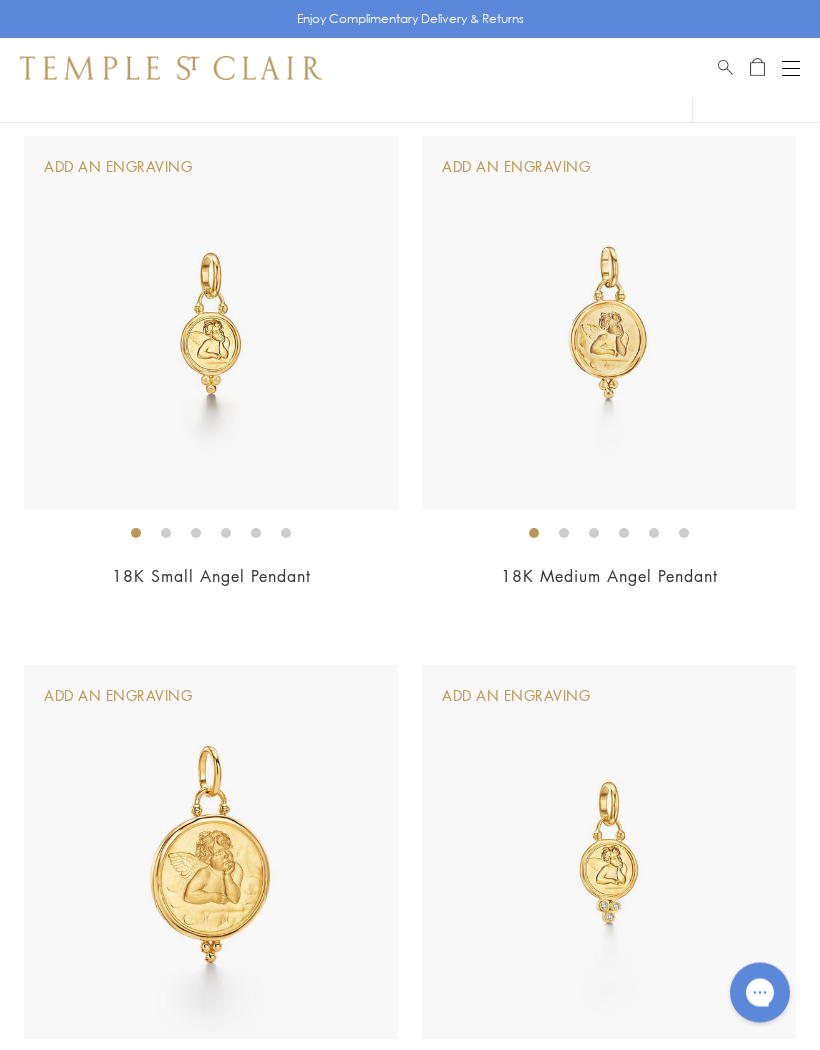 click at bounding box center [211, 324] 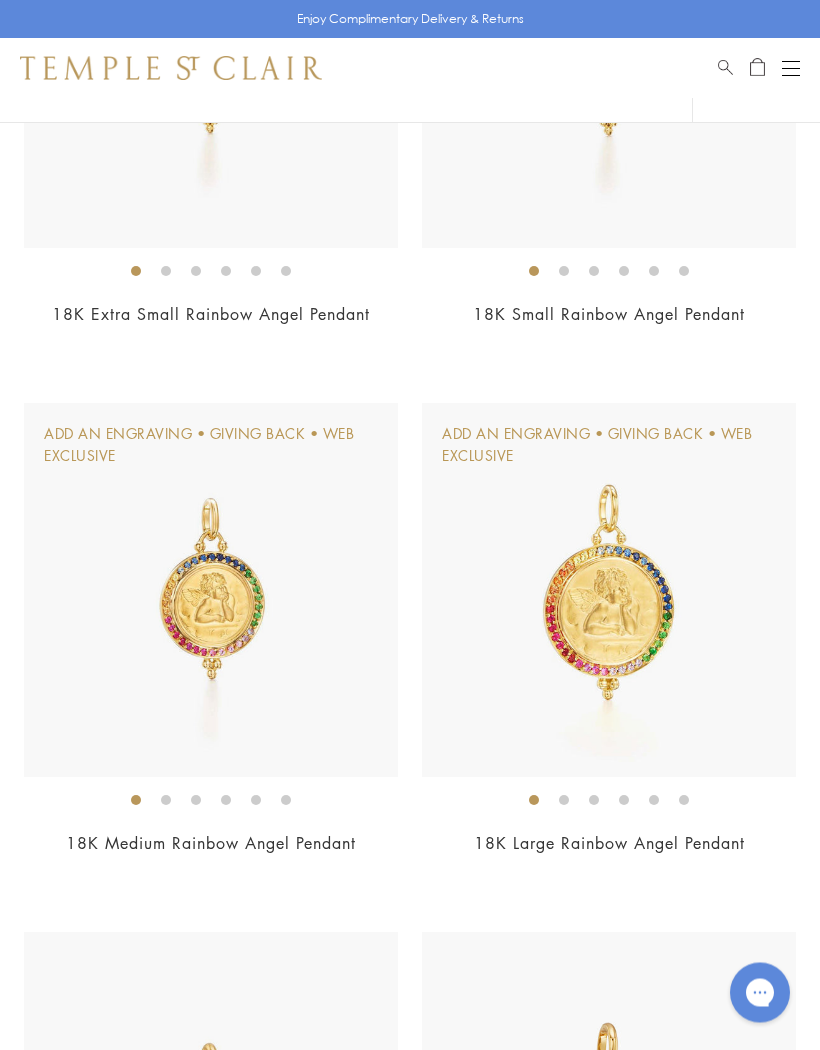 scroll, scrollTop: 3117, scrollLeft: 0, axis: vertical 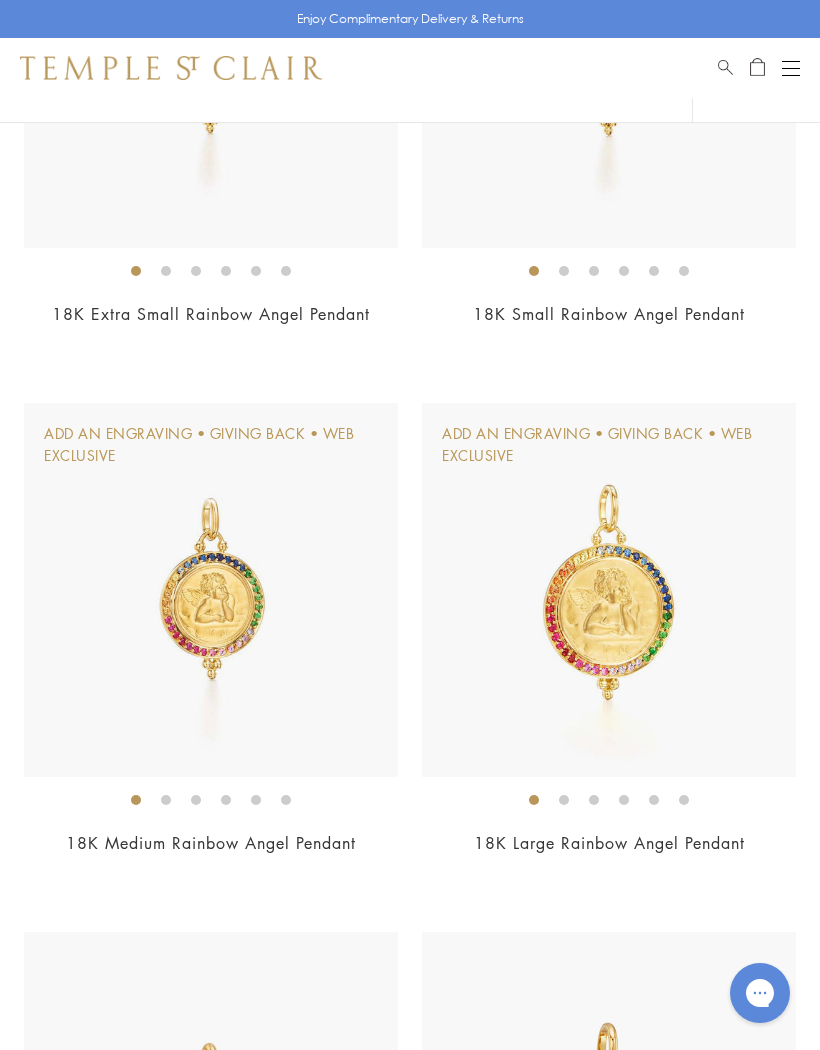 click at bounding box center (211, 590) 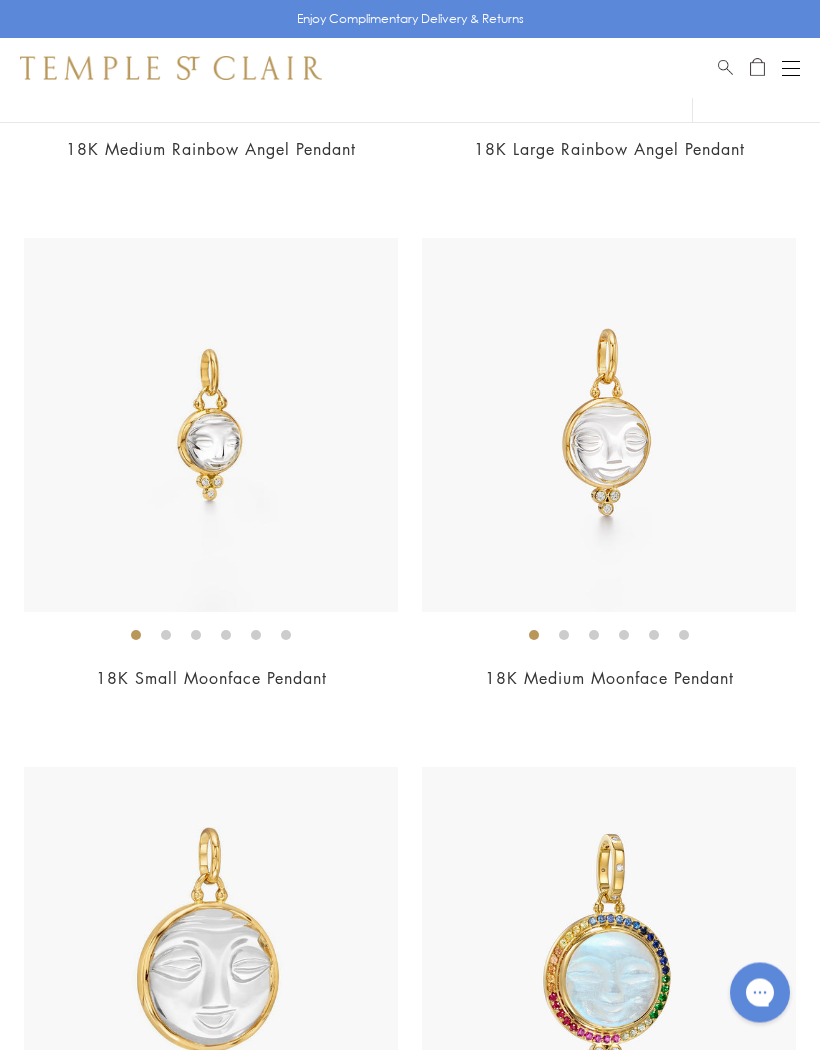 scroll, scrollTop: 3811, scrollLeft: 0, axis: vertical 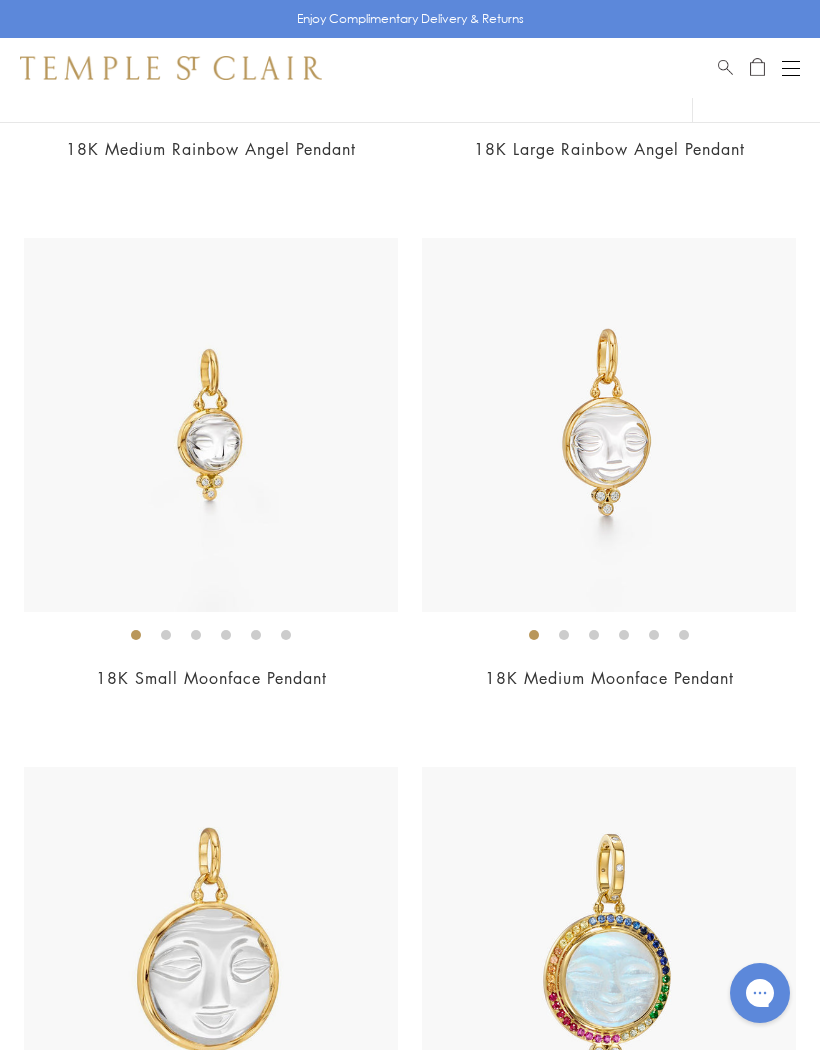 click at bounding box center (609, 425) 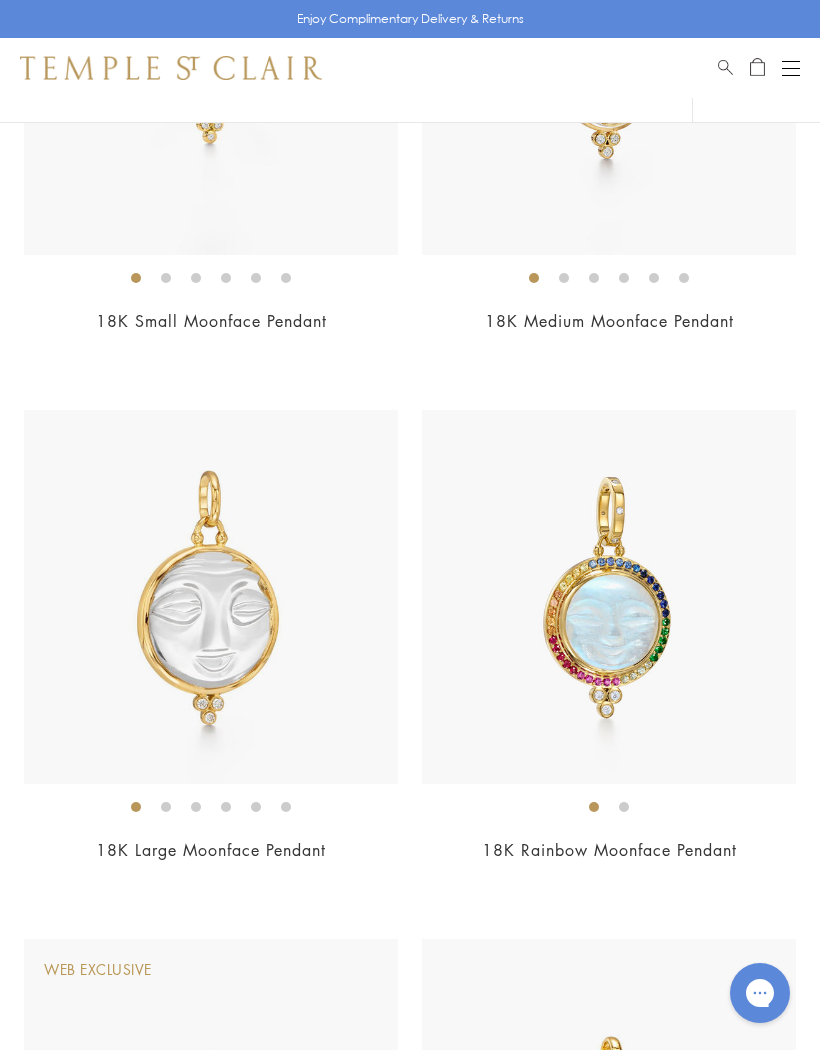 scroll, scrollTop: 4167, scrollLeft: 0, axis: vertical 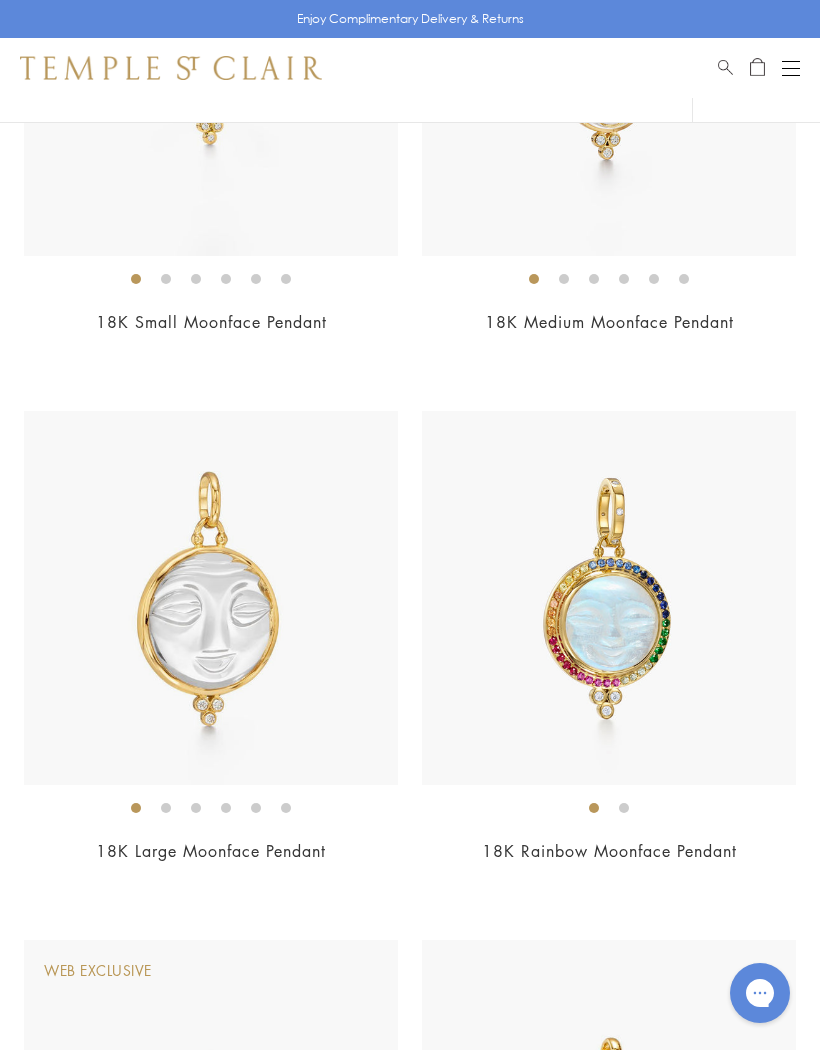 click at bounding box center (609, 598) 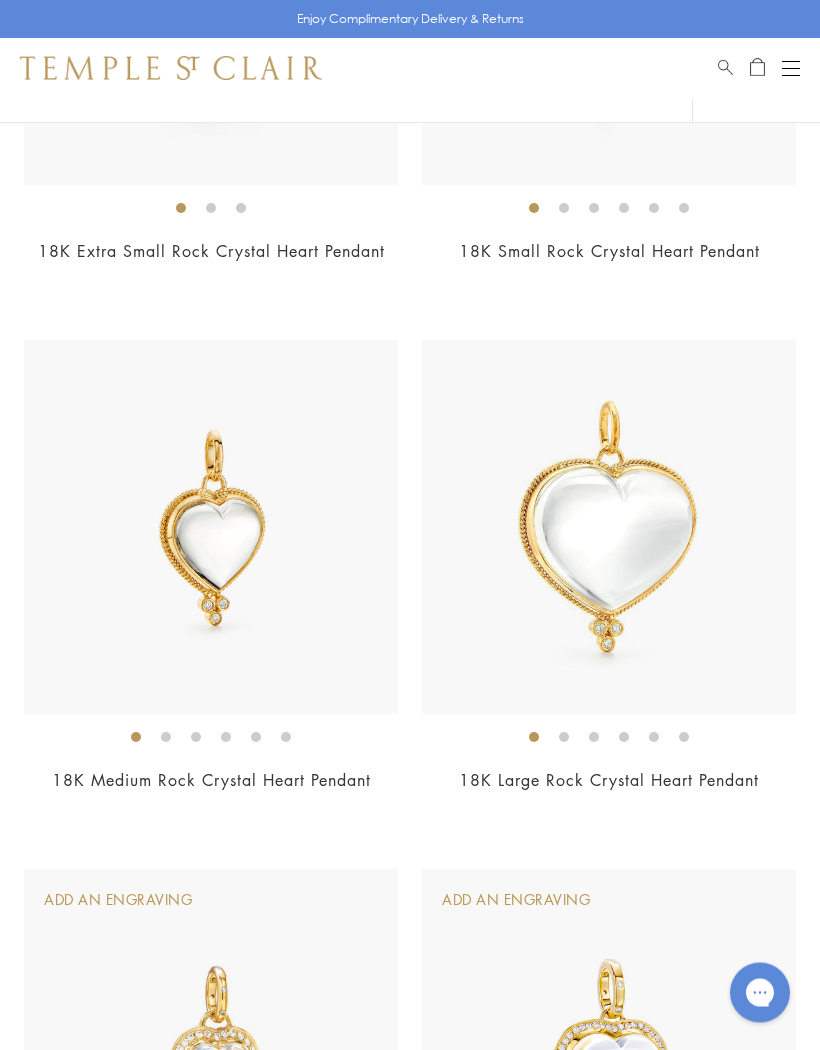 scroll, scrollTop: 5363, scrollLeft: 0, axis: vertical 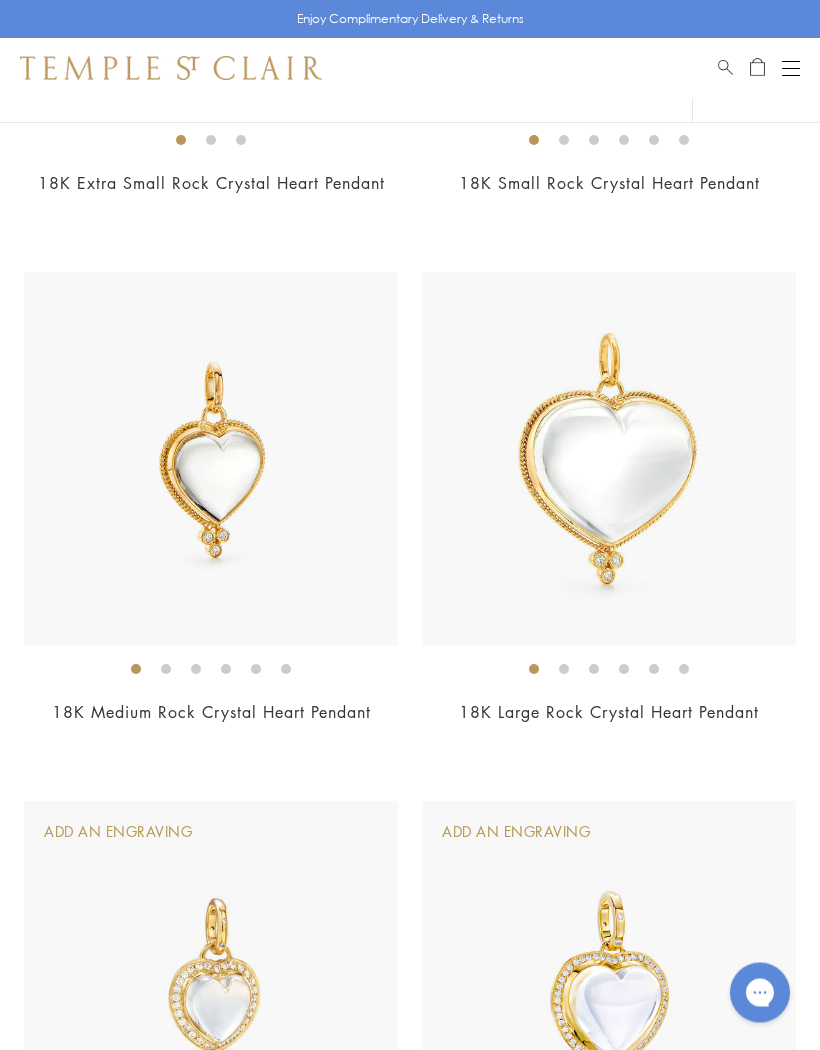 click at bounding box center (211, 460) 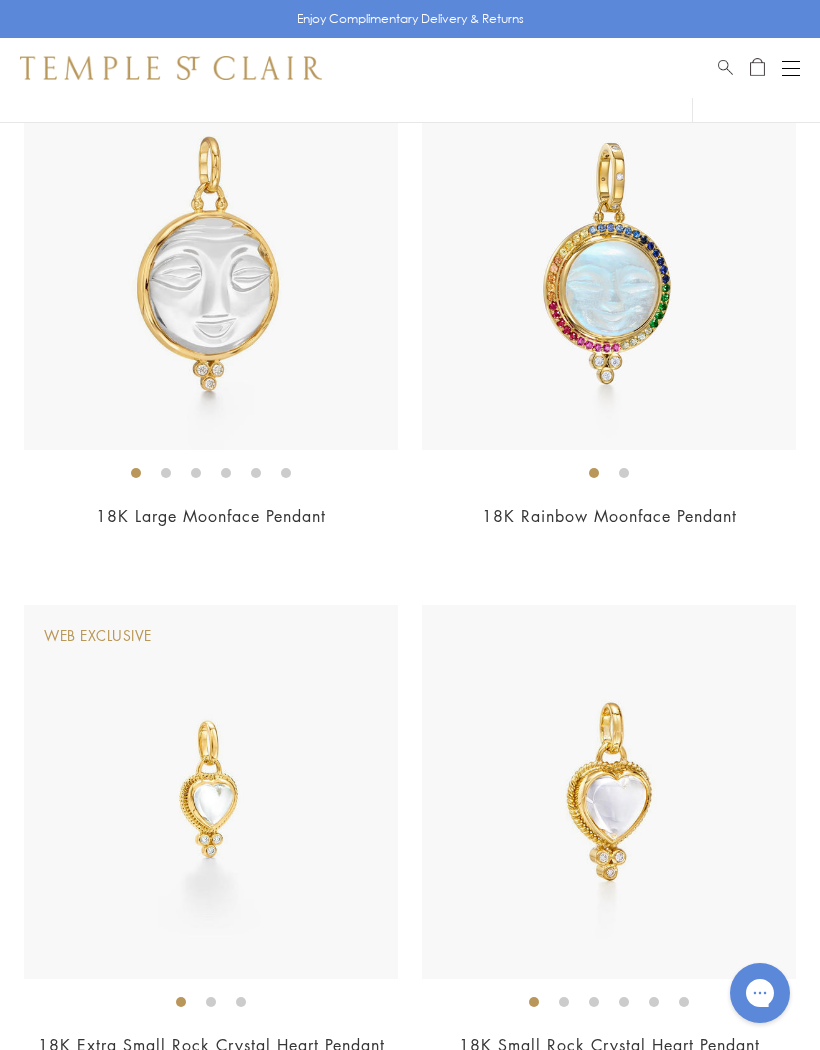 scroll, scrollTop: 4489, scrollLeft: 0, axis: vertical 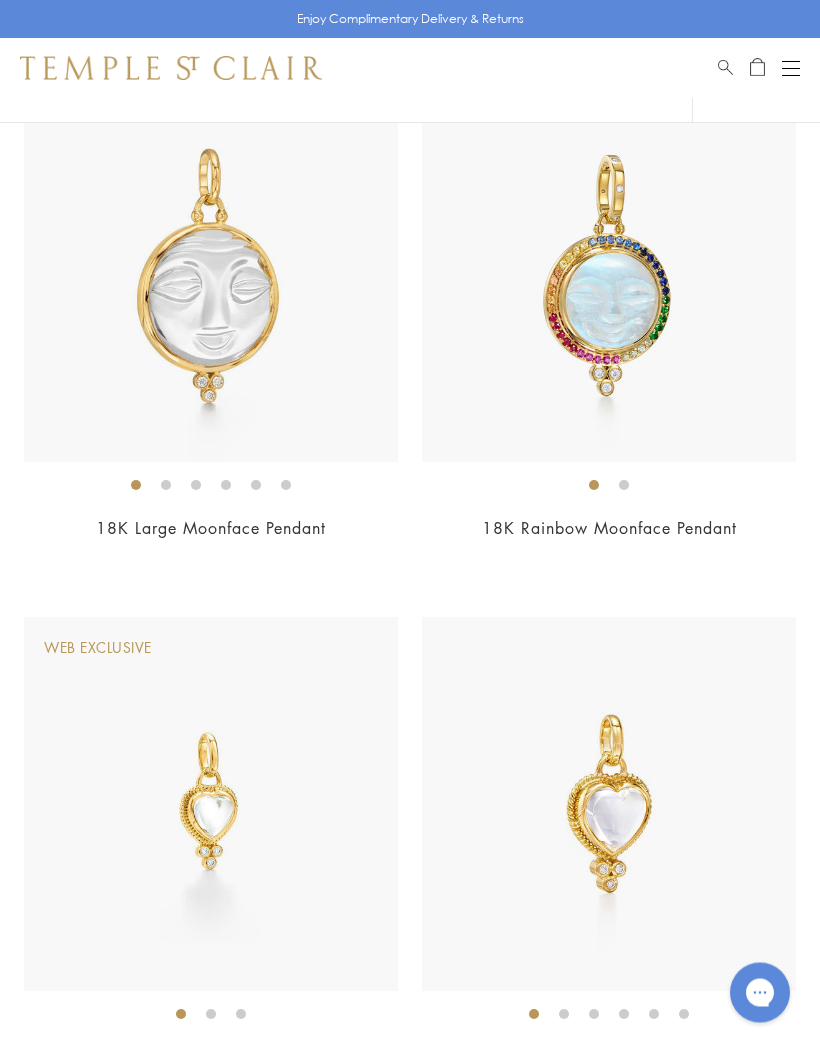 click at bounding box center [211, 805] 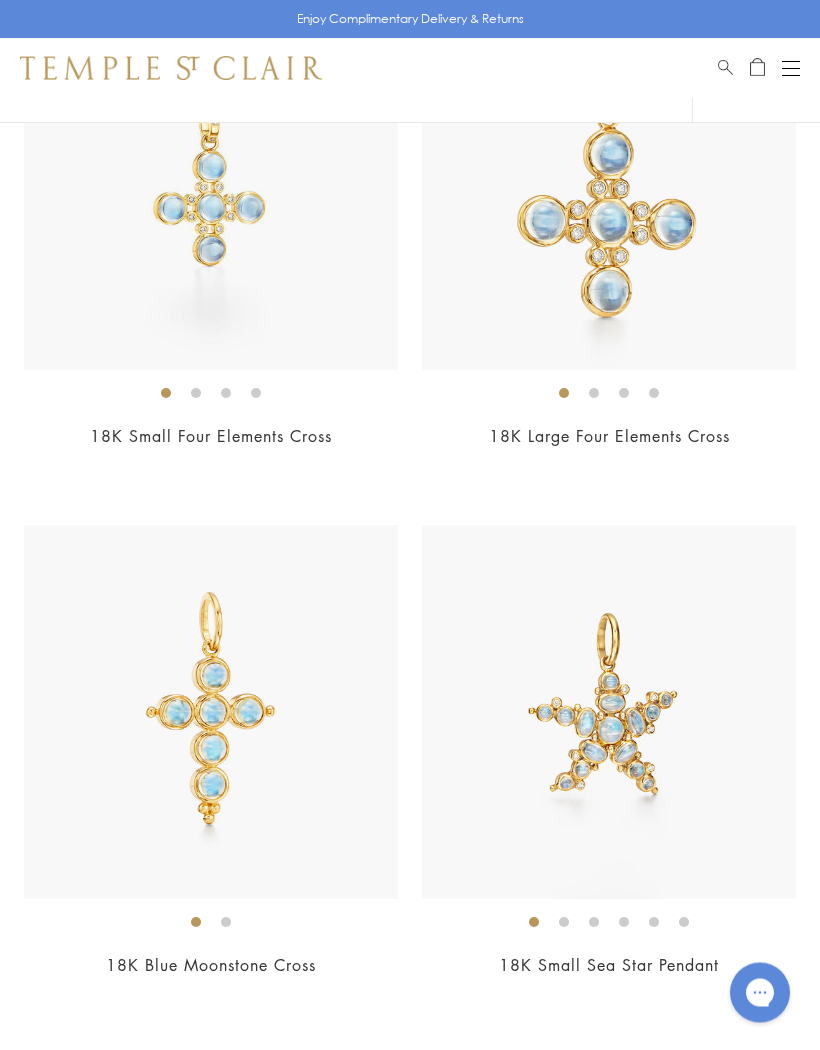 scroll, scrollTop: 7227, scrollLeft: 0, axis: vertical 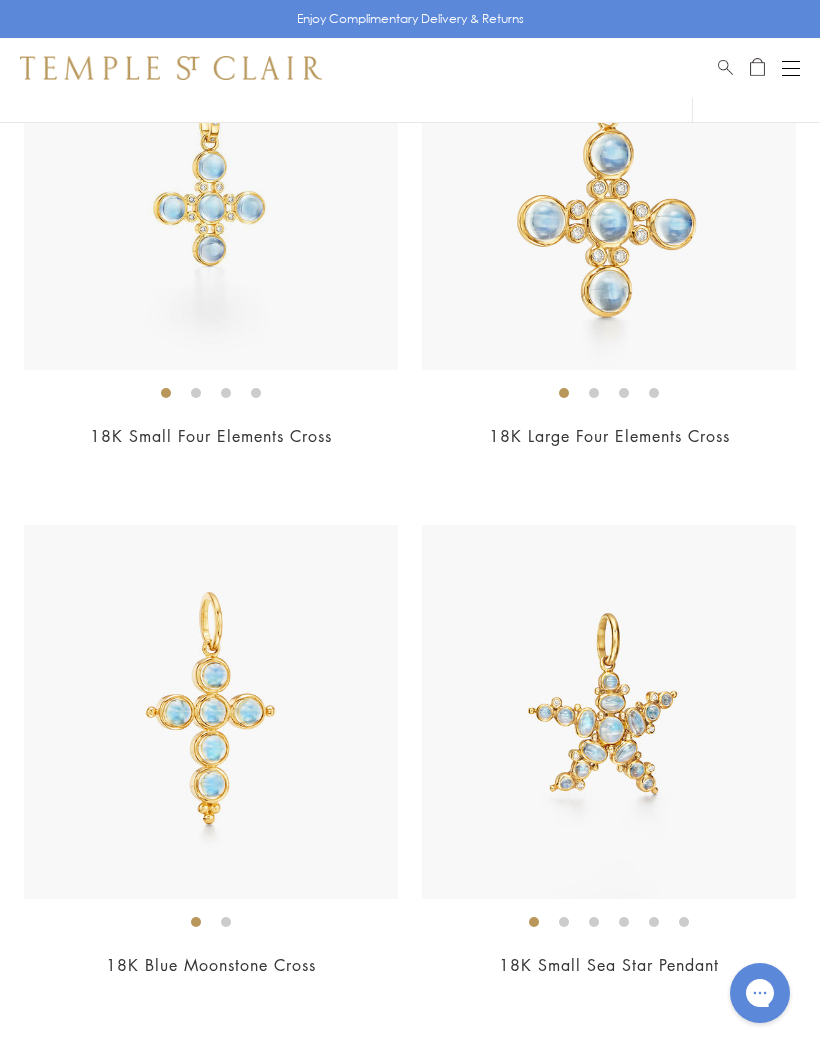 click at bounding box center [211, 183] 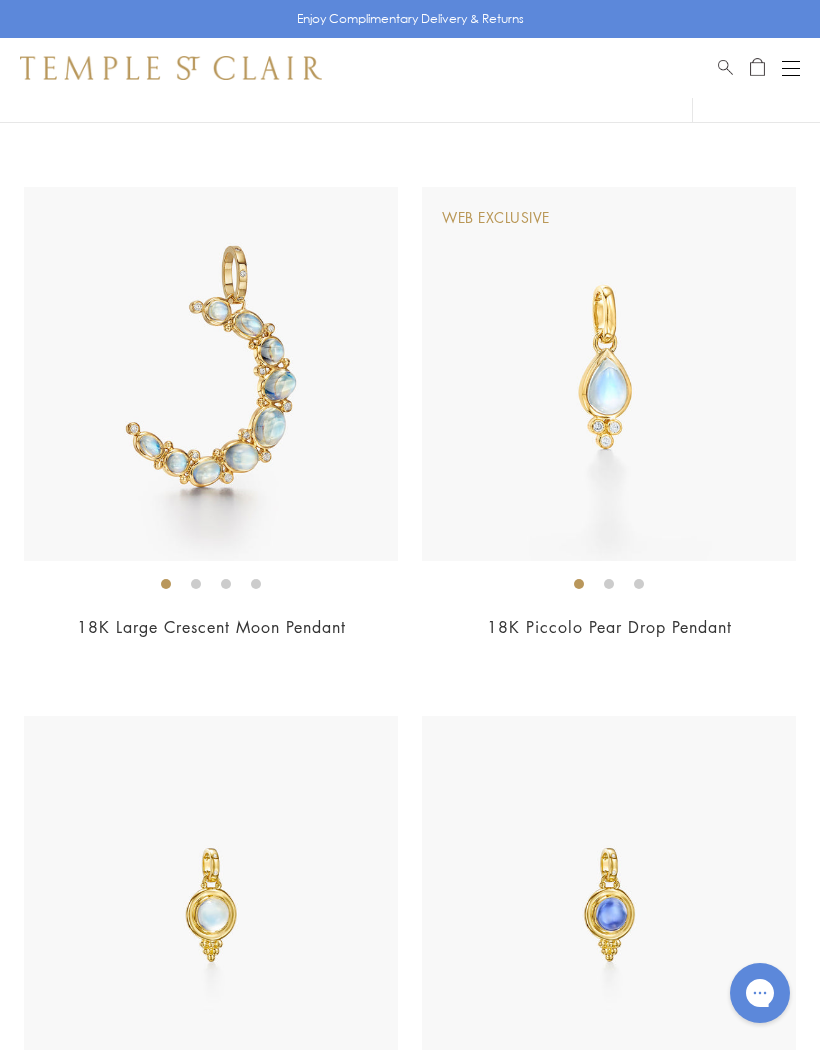scroll, scrollTop: 8816, scrollLeft: 0, axis: vertical 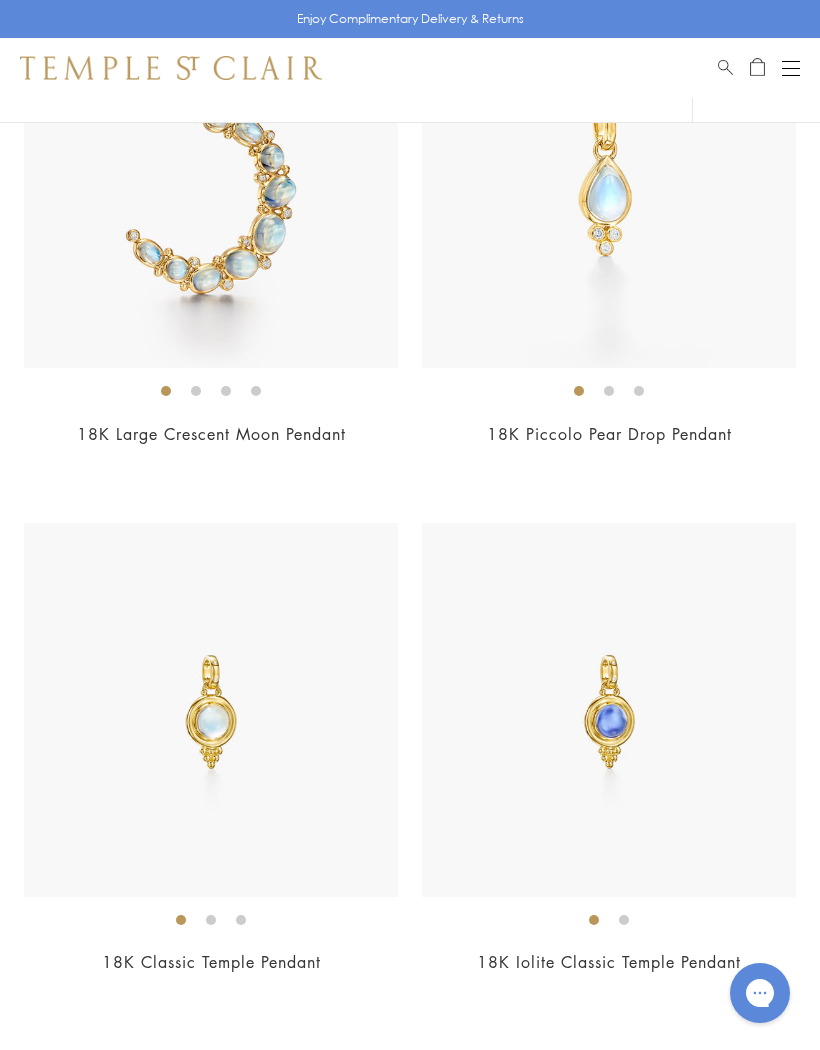 click at bounding box center (609, 710) 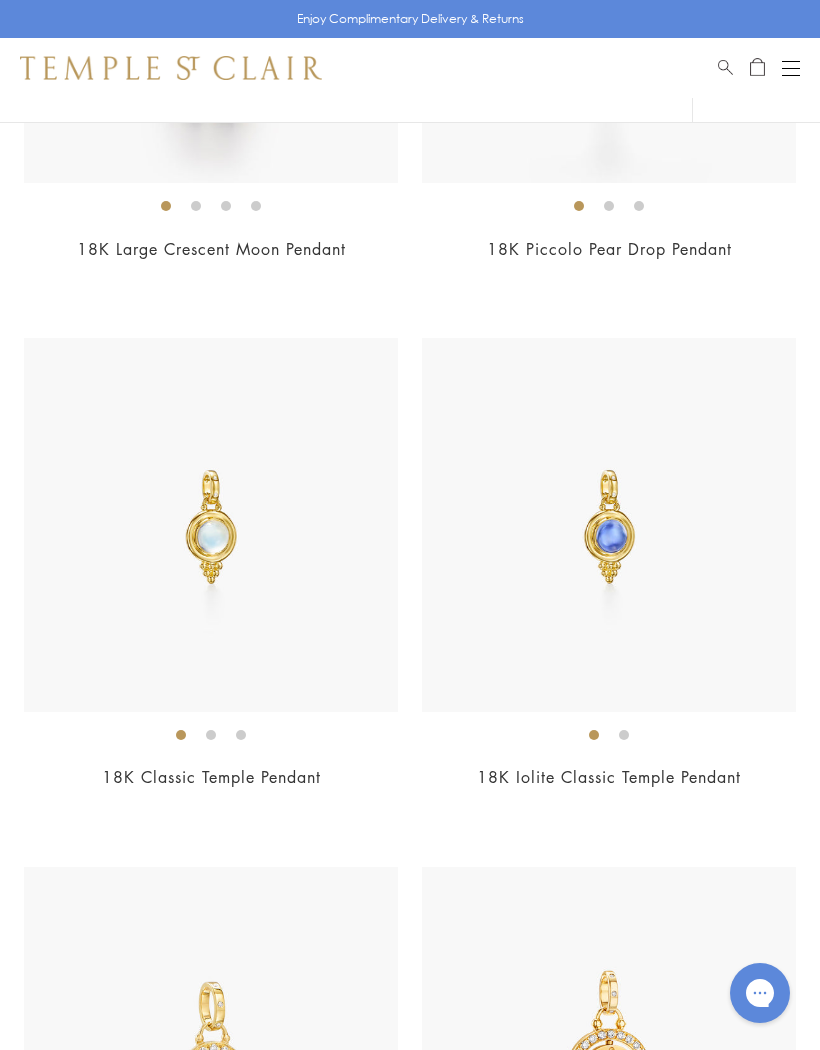 scroll, scrollTop: 8903, scrollLeft: 0, axis: vertical 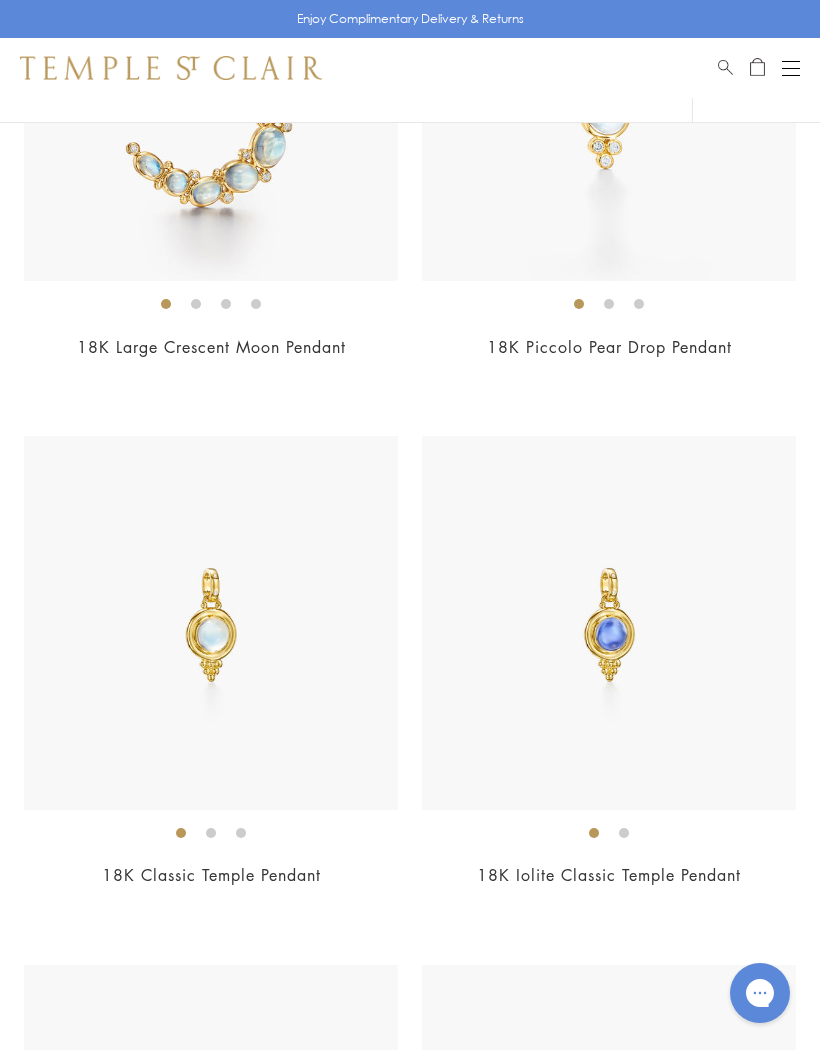 click at bounding box center [211, 623] 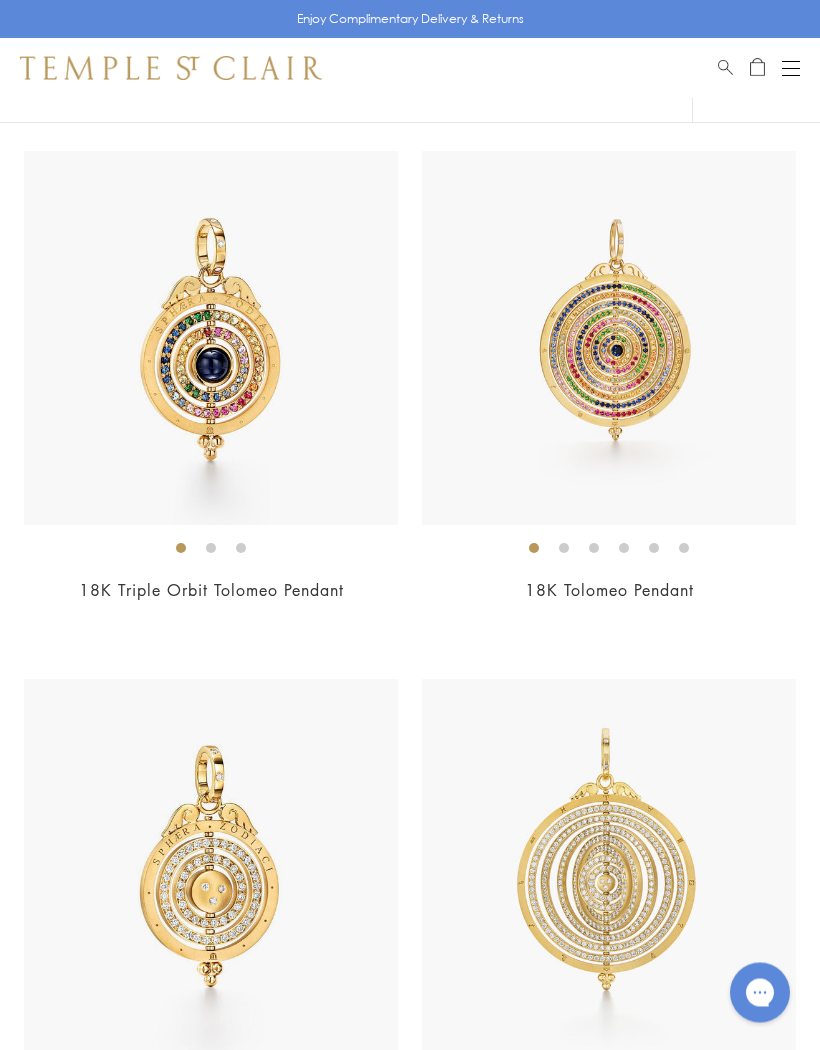 scroll, scrollTop: 10910, scrollLeft: 0, axis: vertical 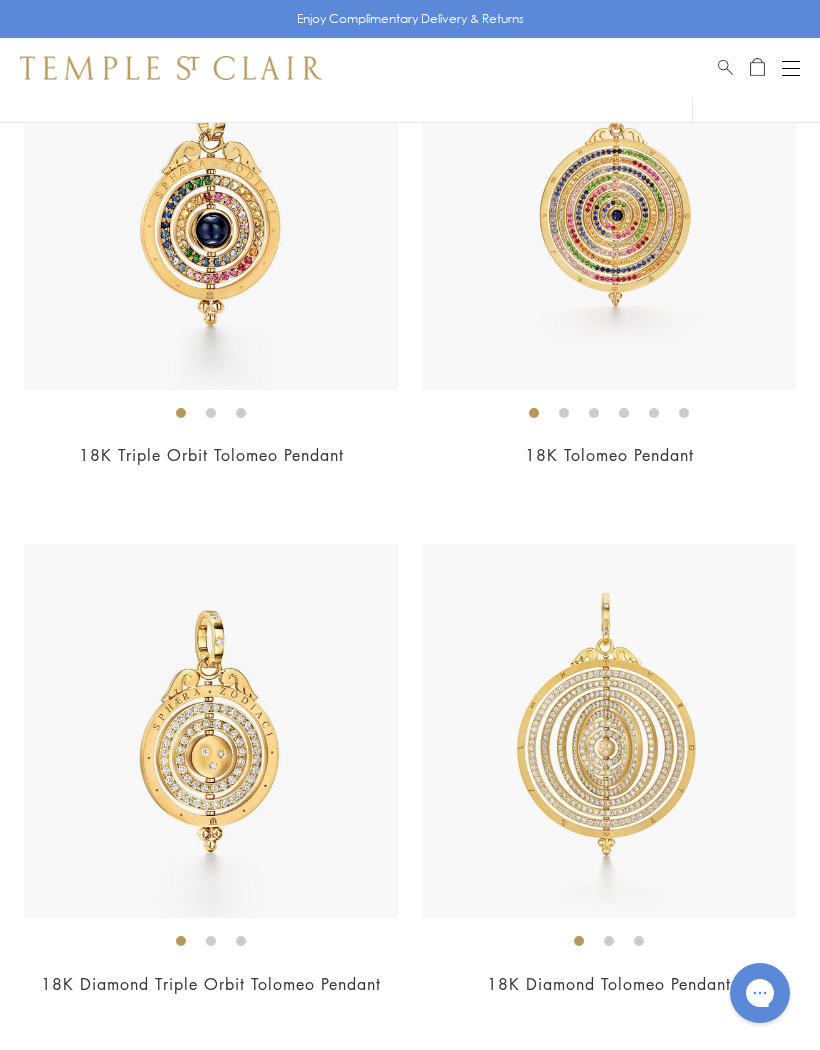 click at bounding box center [211, 731] 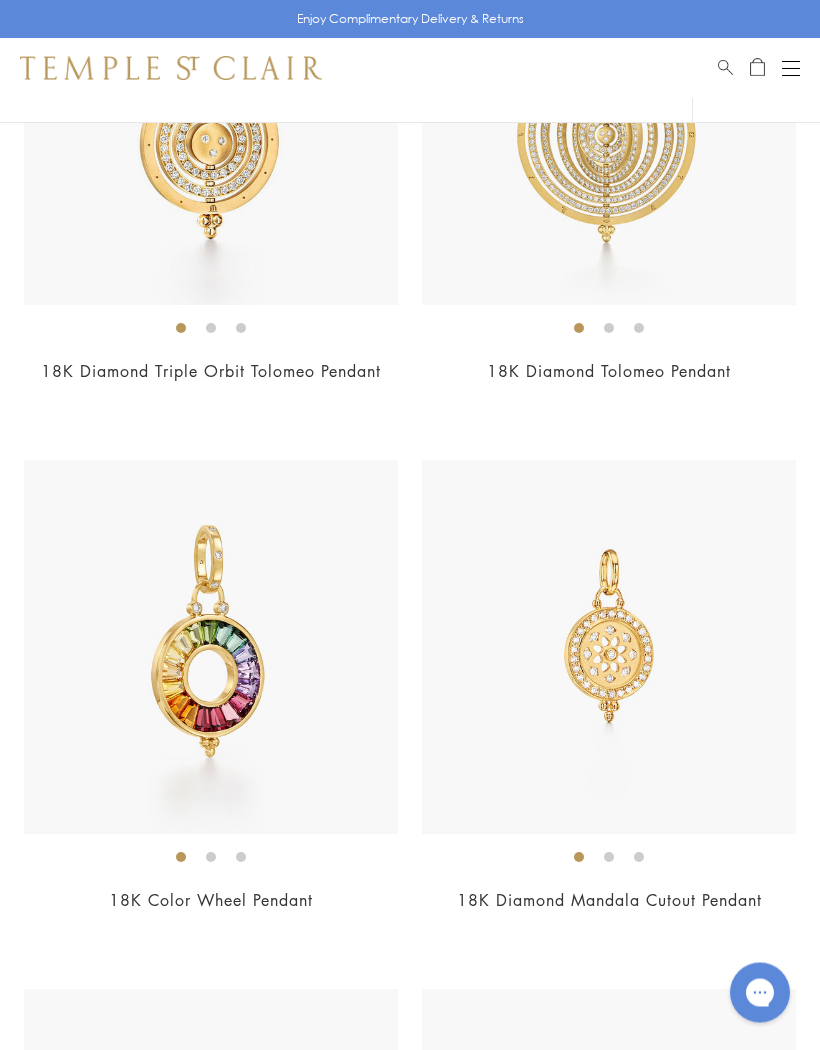 scroll, scrollTop: 11523, scrollLeft: 0, axis: vertical 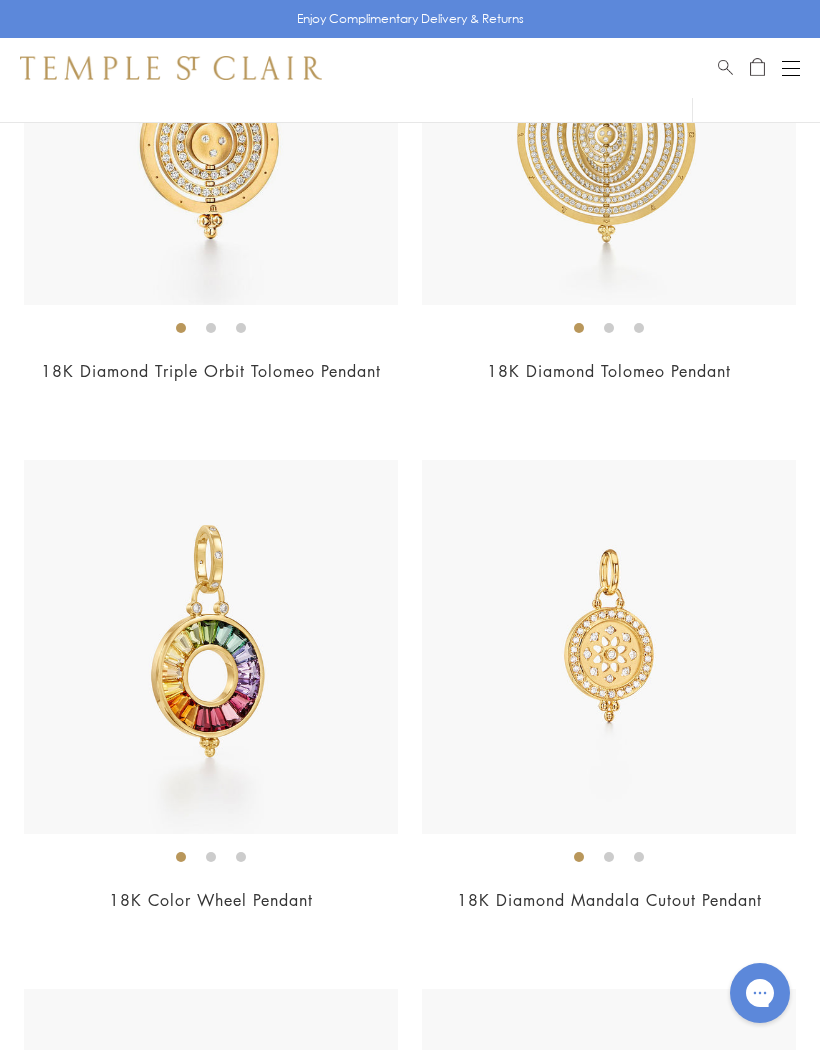 click at bounding box center (211, 647) 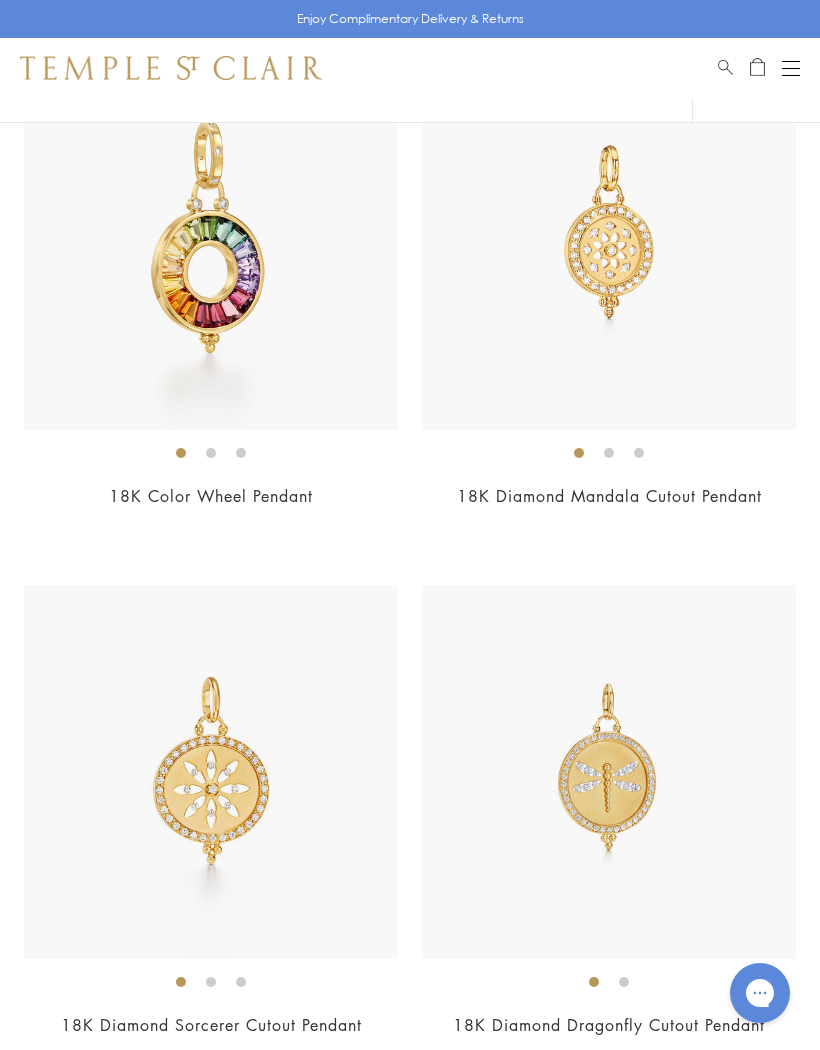 scroll, scrollTop: 12038, scrollLeft: 0, axis: vertical 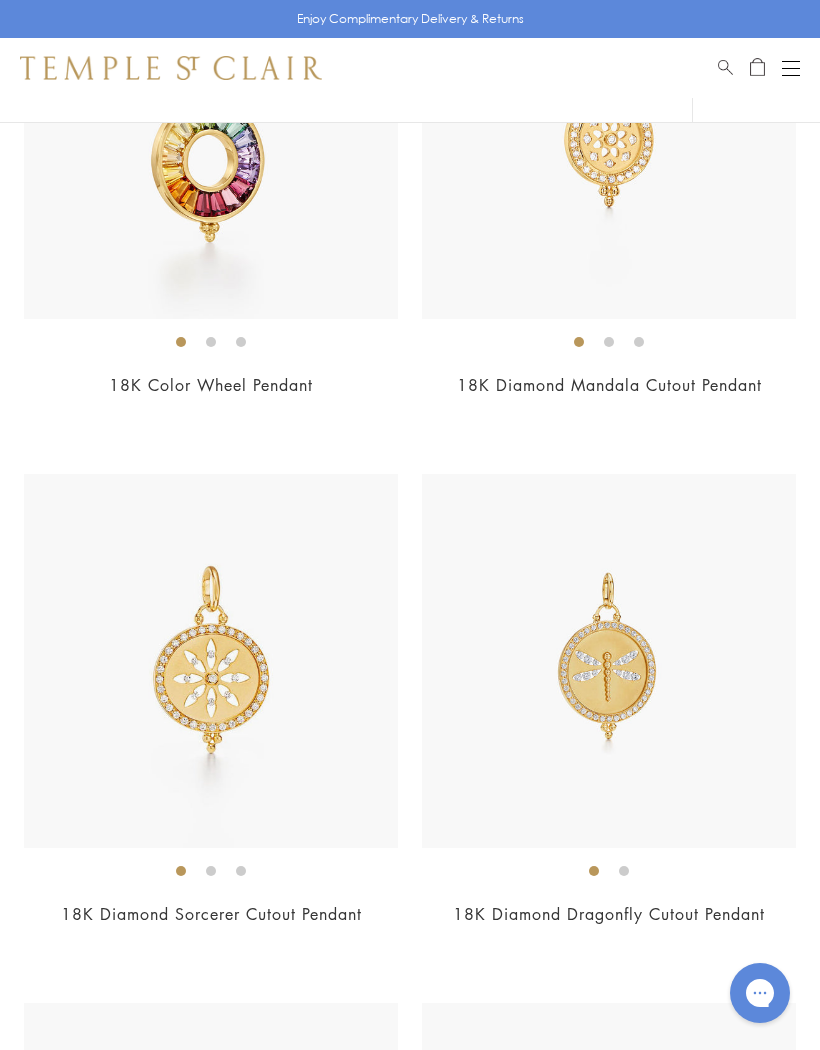 click at bounding box center (609, 661) 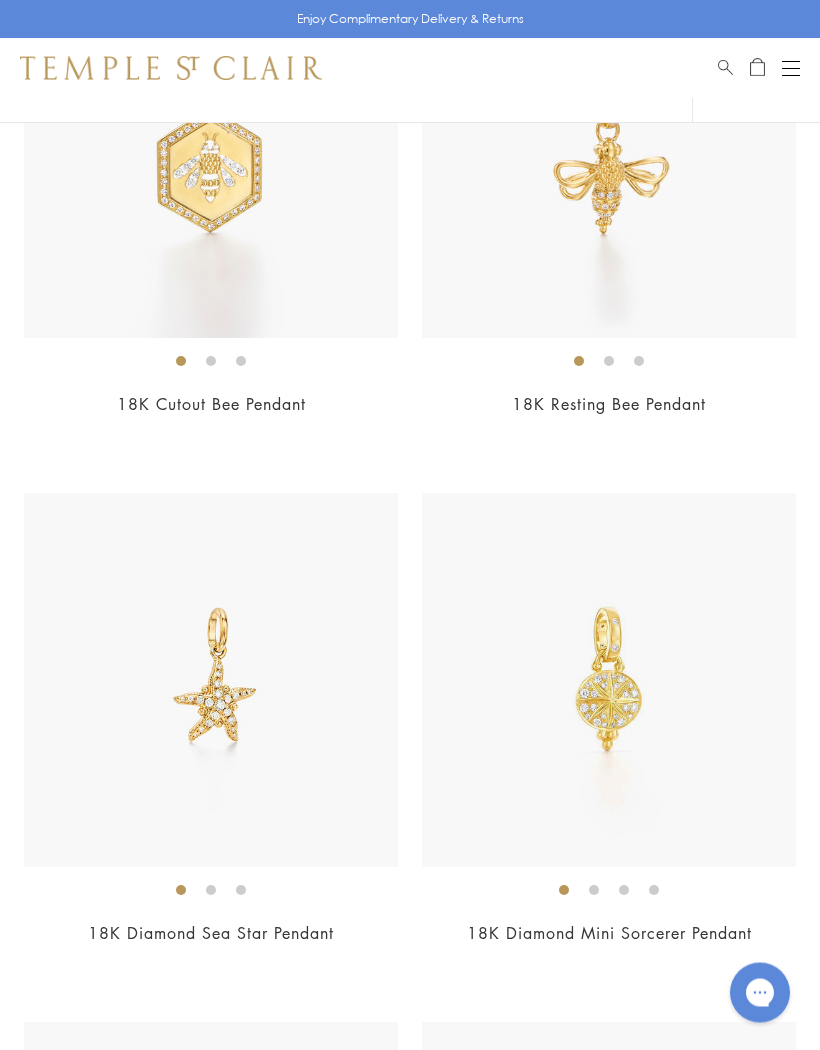 scroll, scrollTop: 13077, scrollLeft: 0, axis: vertical 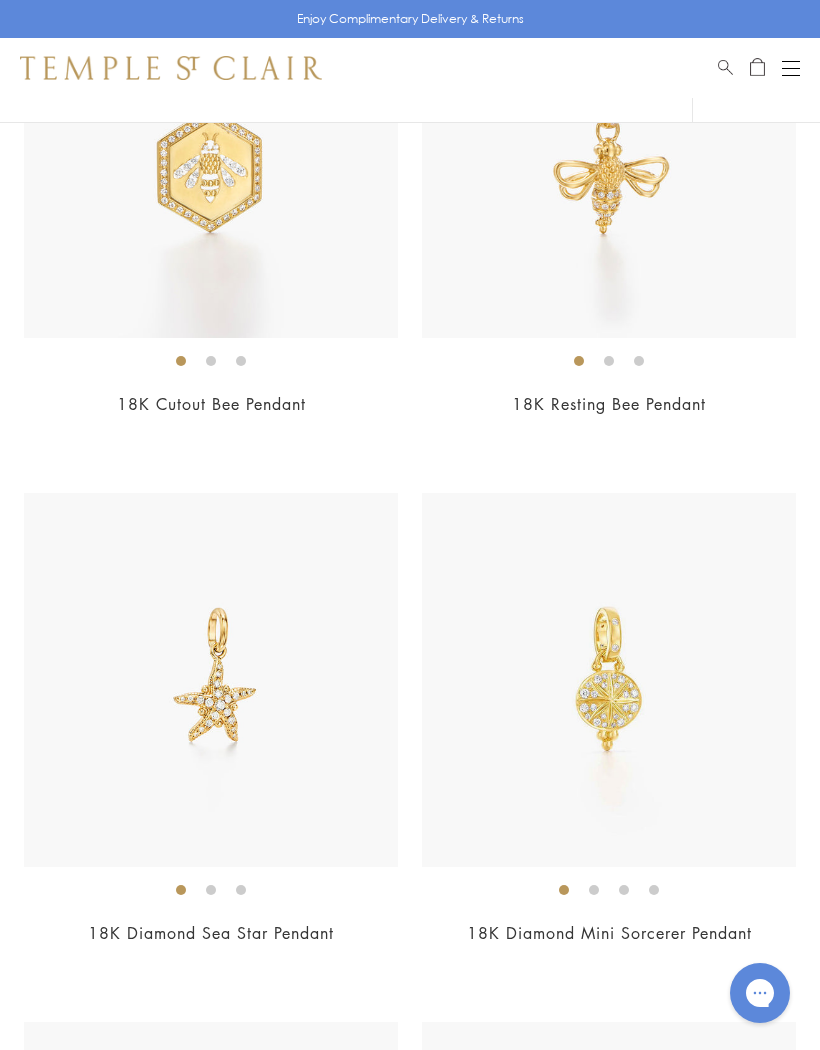 click at bounding box center [609, 680] 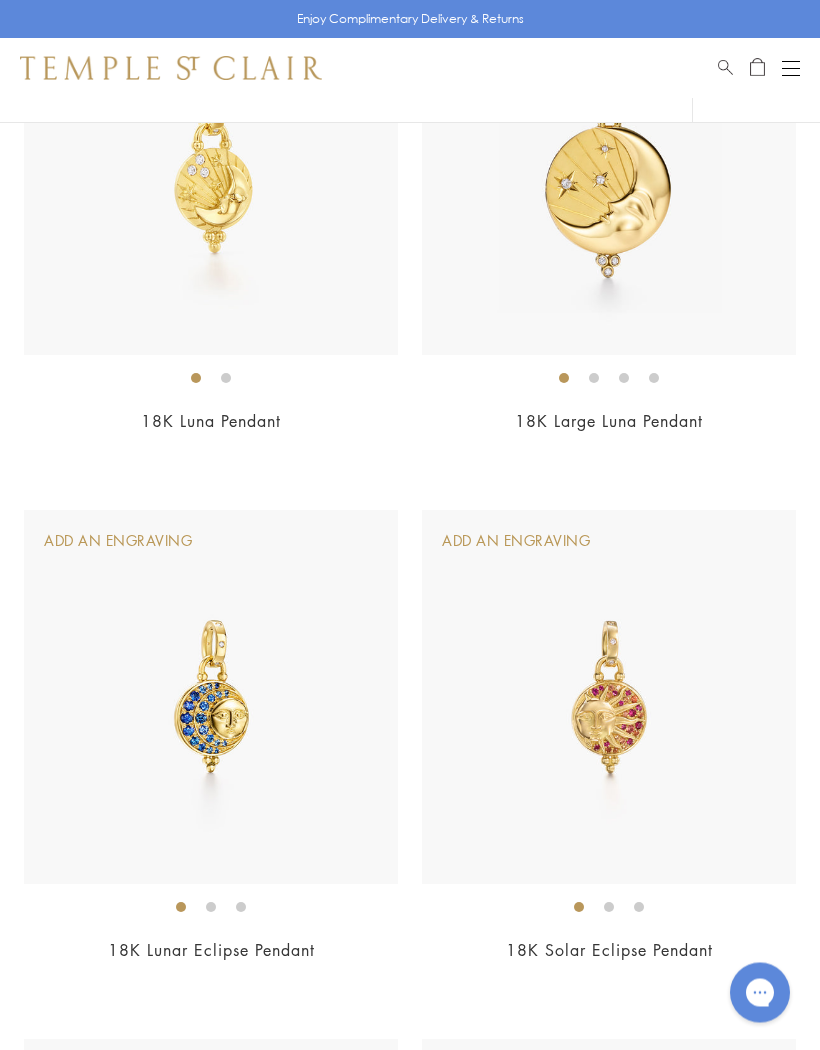 scroll, scrollTop: 14663, scrollLeft: 0, axis: vertical 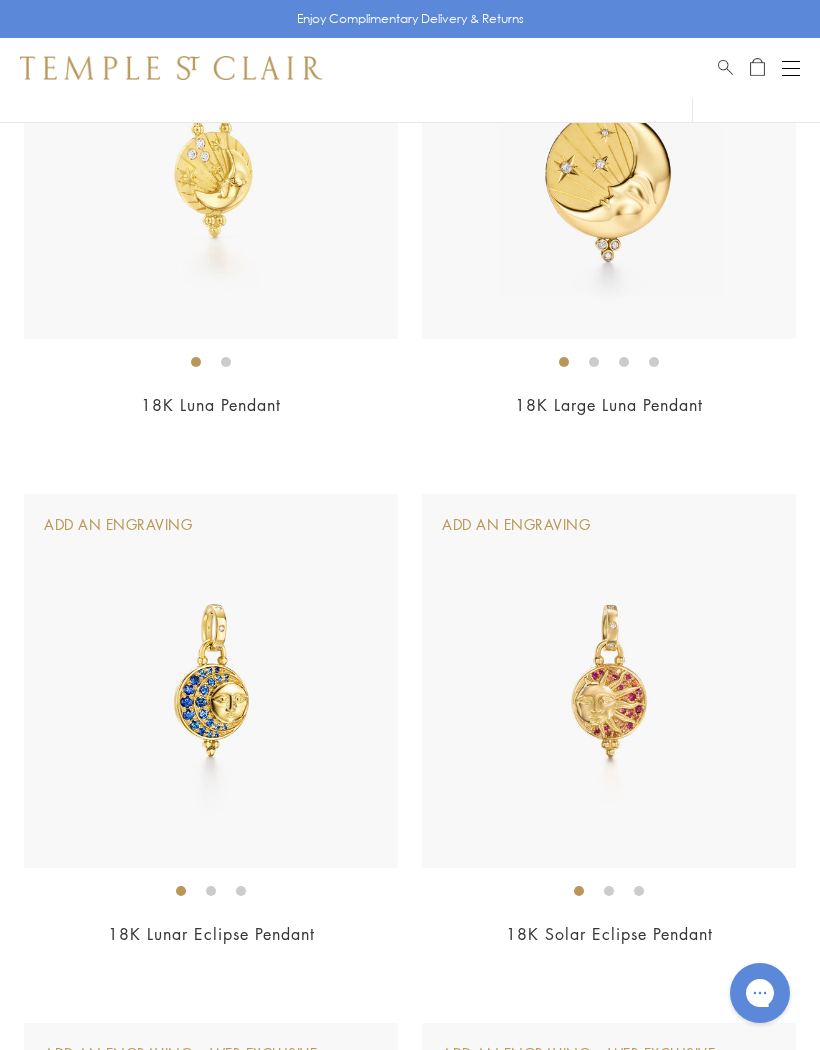 click at bounding box center (609, 681) 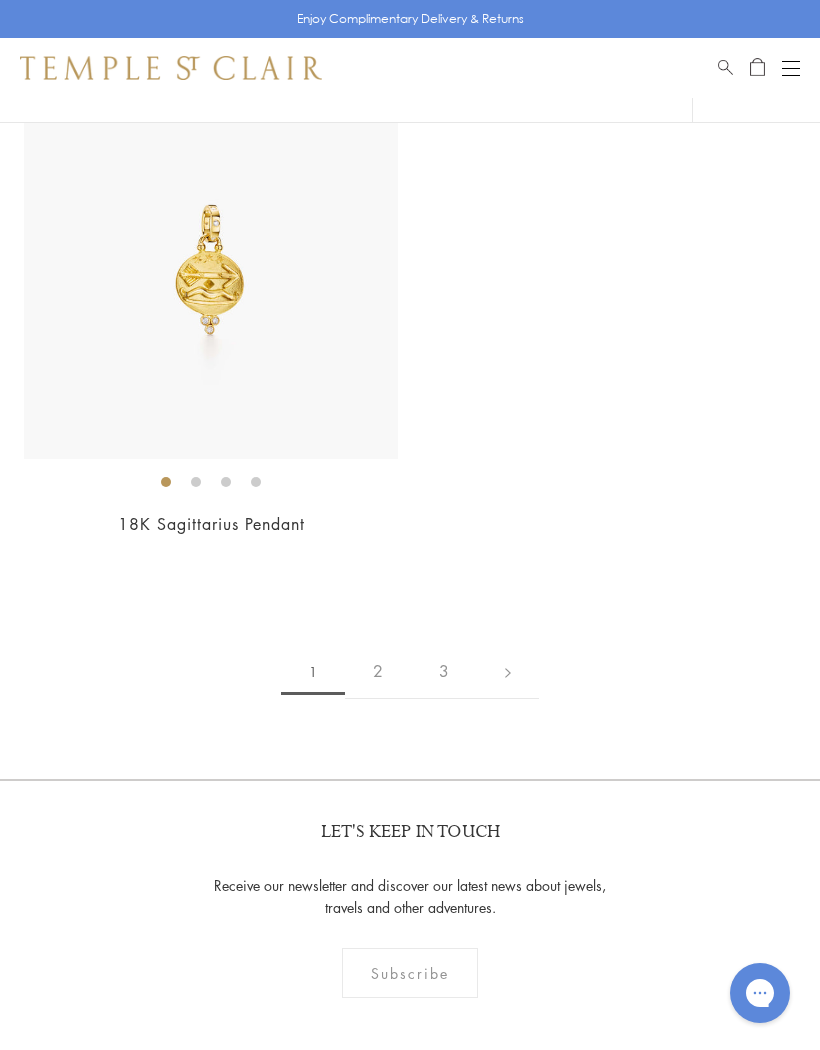 scroll, scrollTop: 17724, scrollLeft: 0, axis: vertical 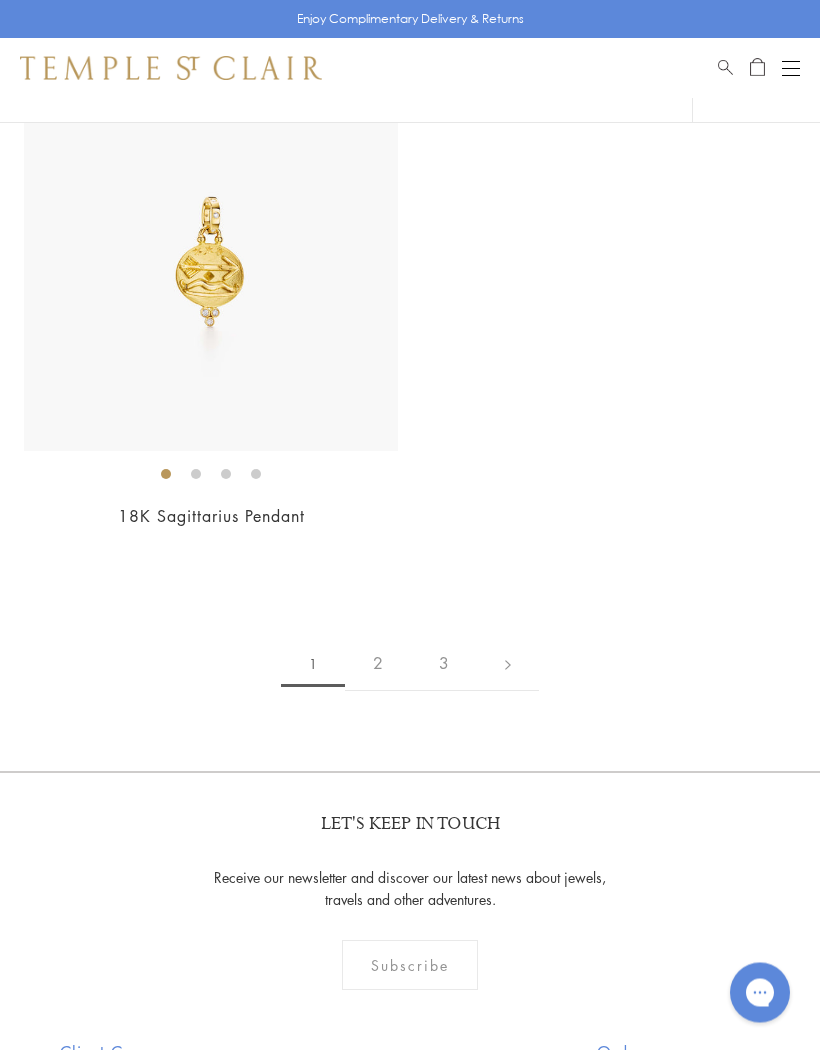 click on "2" at bounding box center (378, 664) 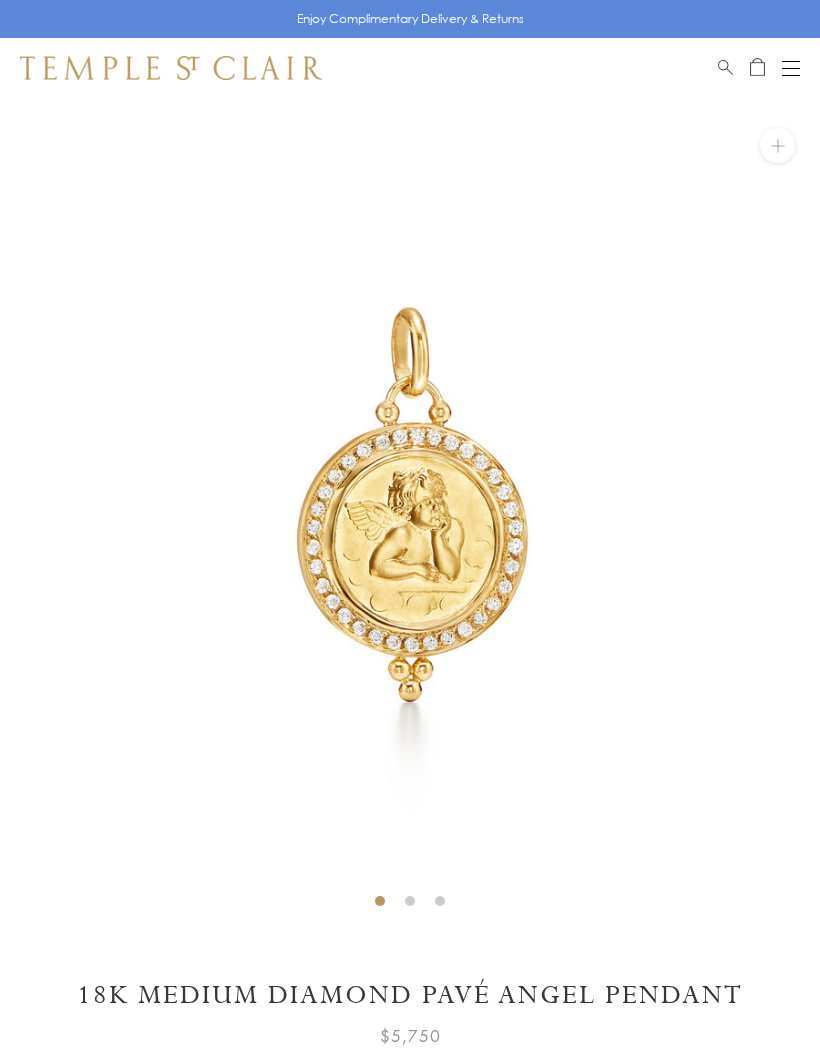 scroll, scrollTop: 39, scrollLeft: 0, axis: vertical 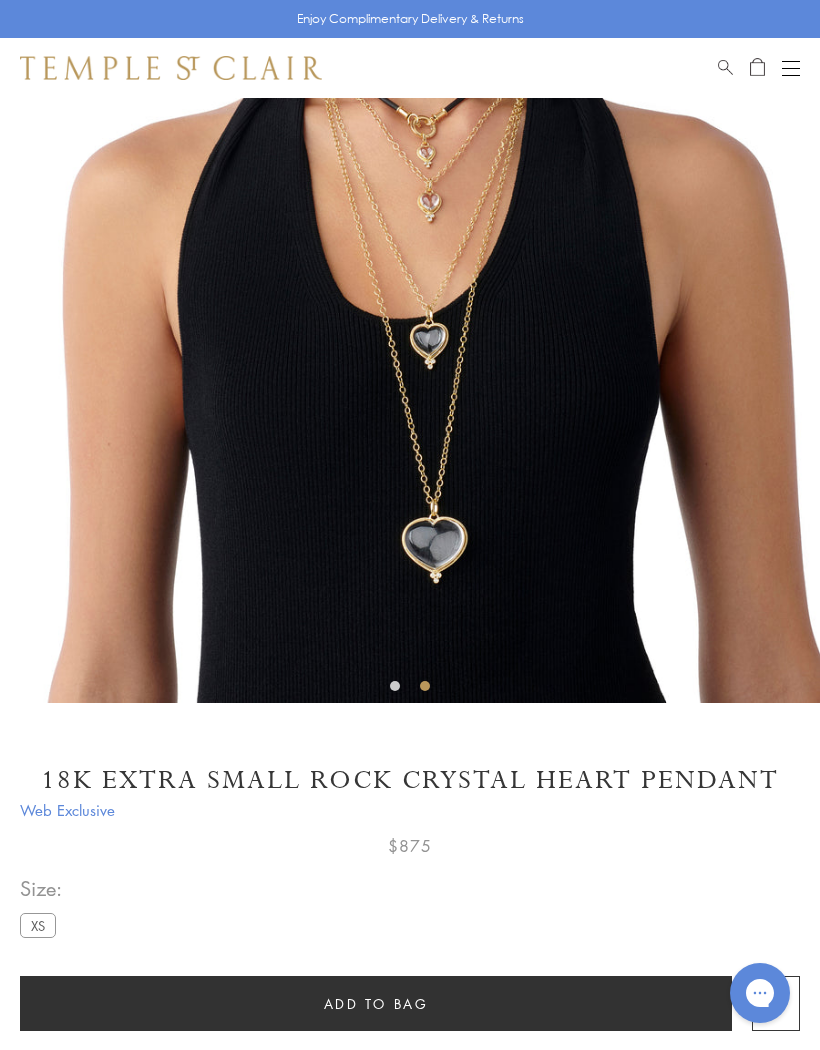 click at bounding box center [410, 293] 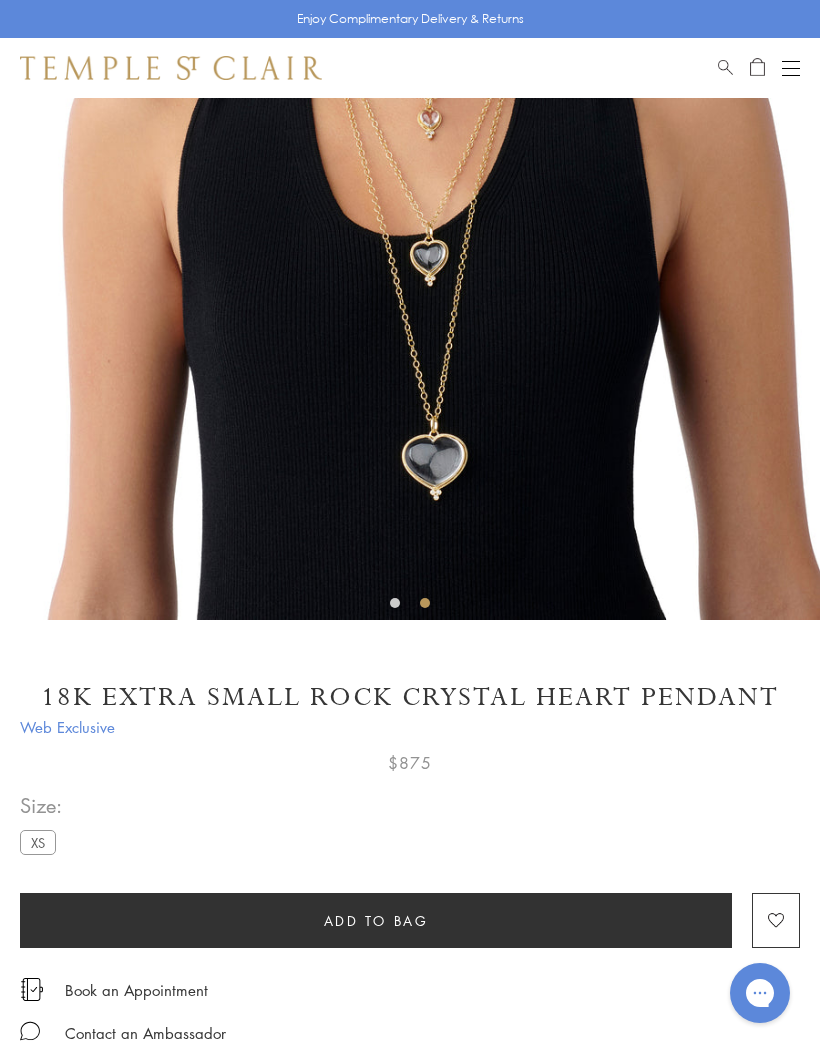 scroll, scrollTop: 302, scrollLeft: 0, axis: vertical 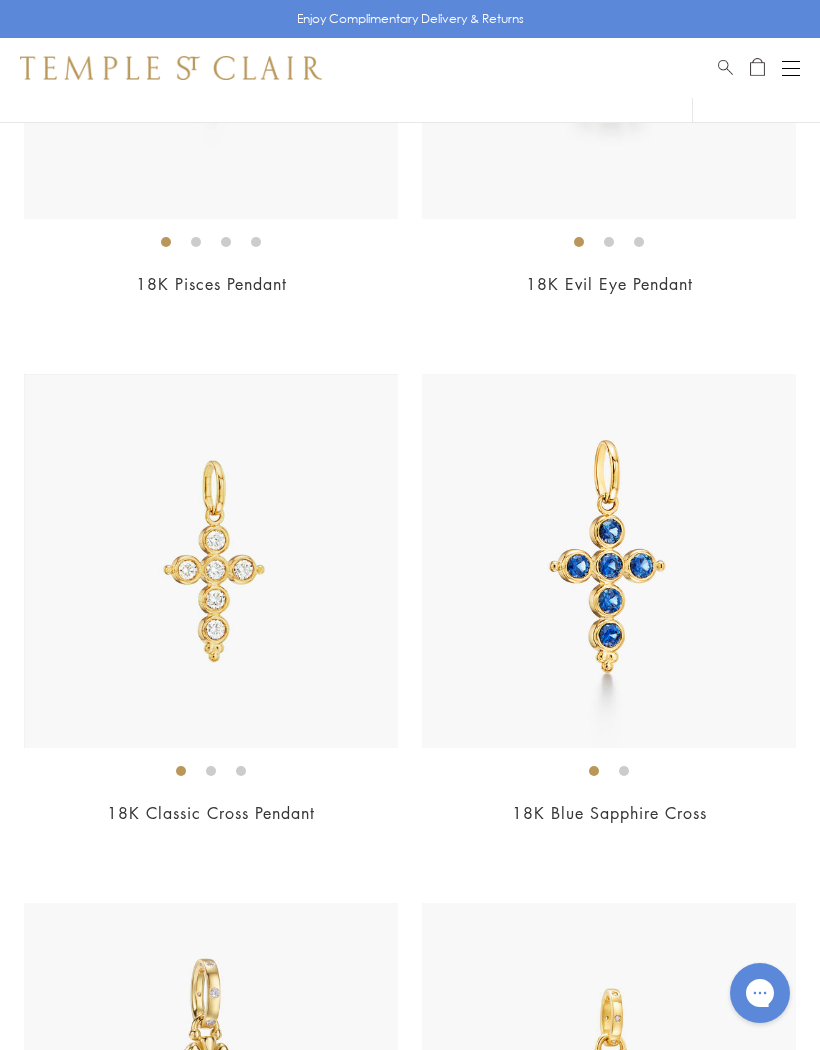 click at bounding box center (609, 561) 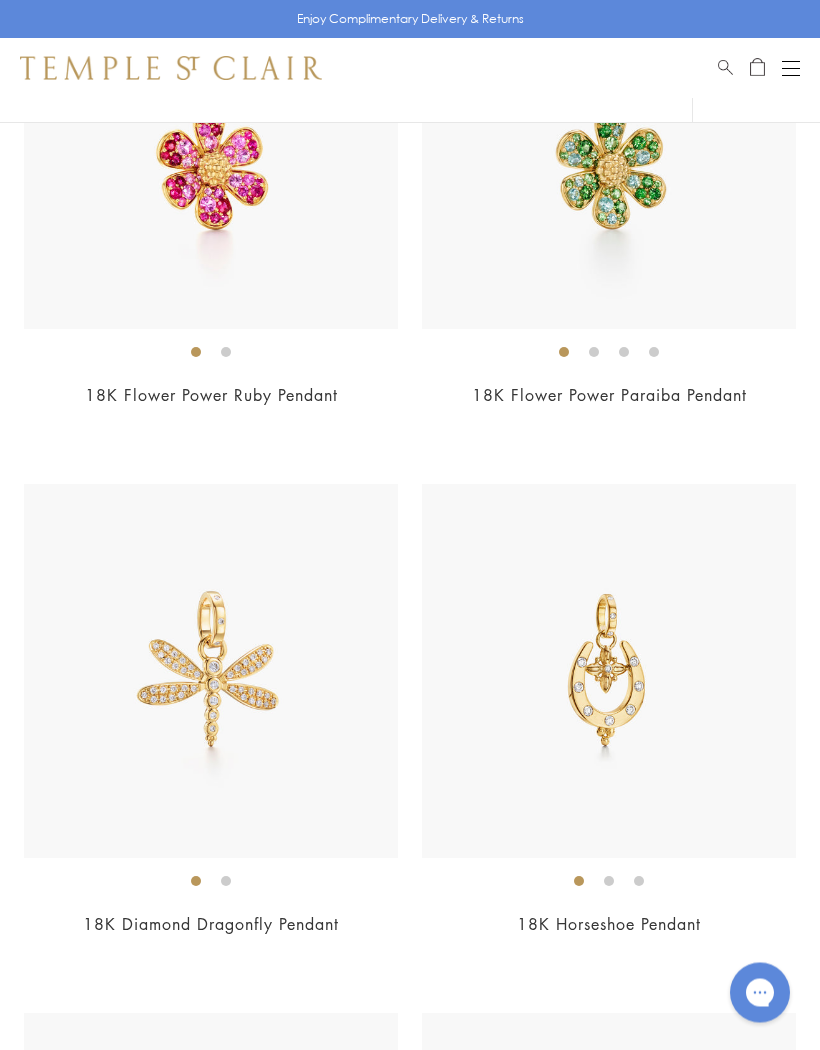 scroll, scrollTop: 4095, scrollLeft: 0, axis: vertical 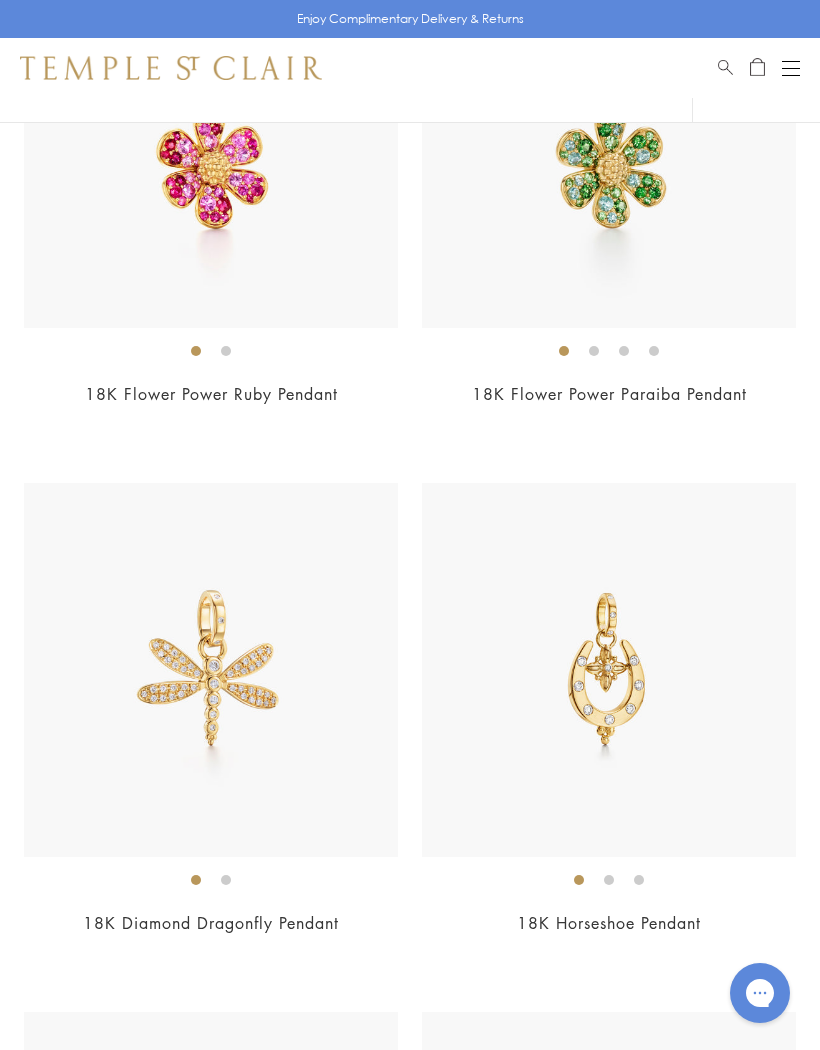 click at bounding box center (211, 670) 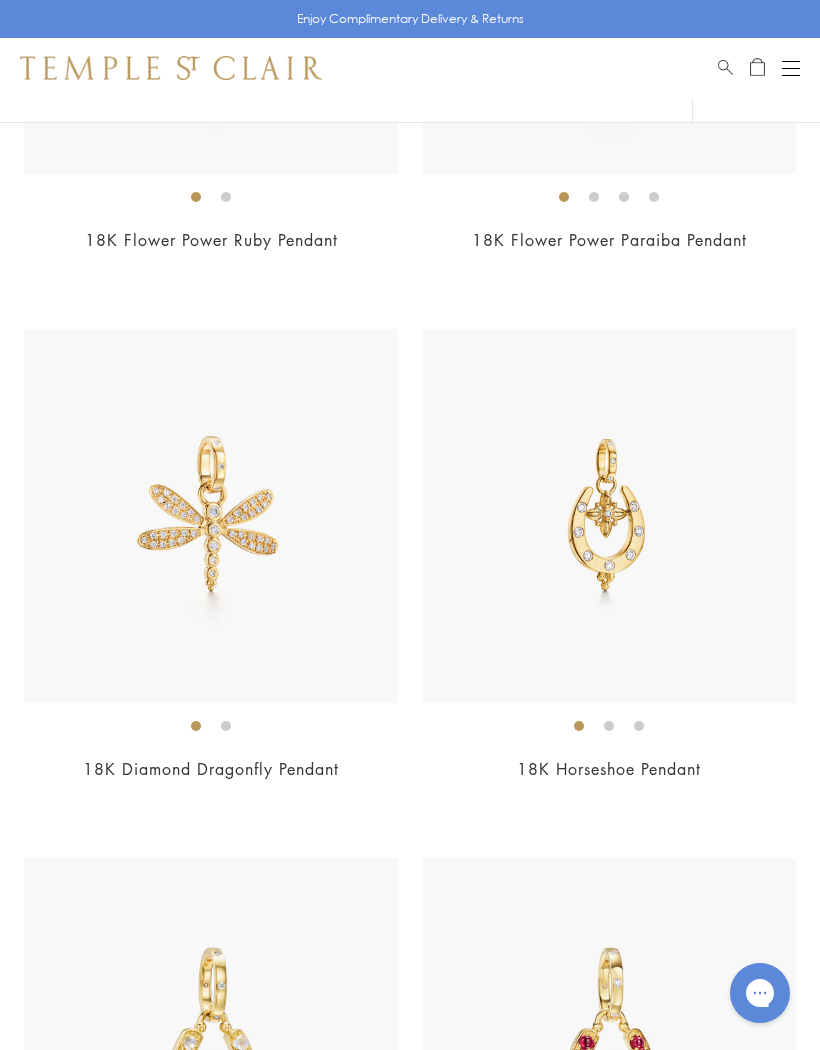 scroll, scrollTop: 4183, scrollLeft: 0, axis: vertical 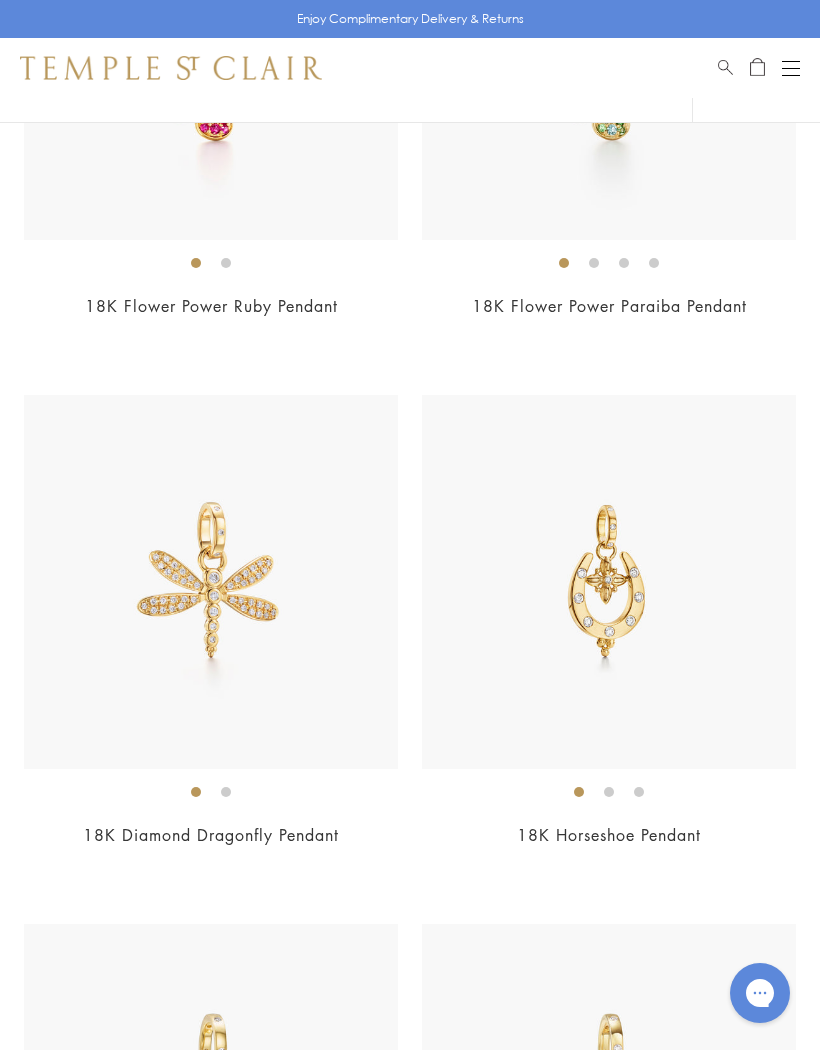click at bounding box center (791, 68) 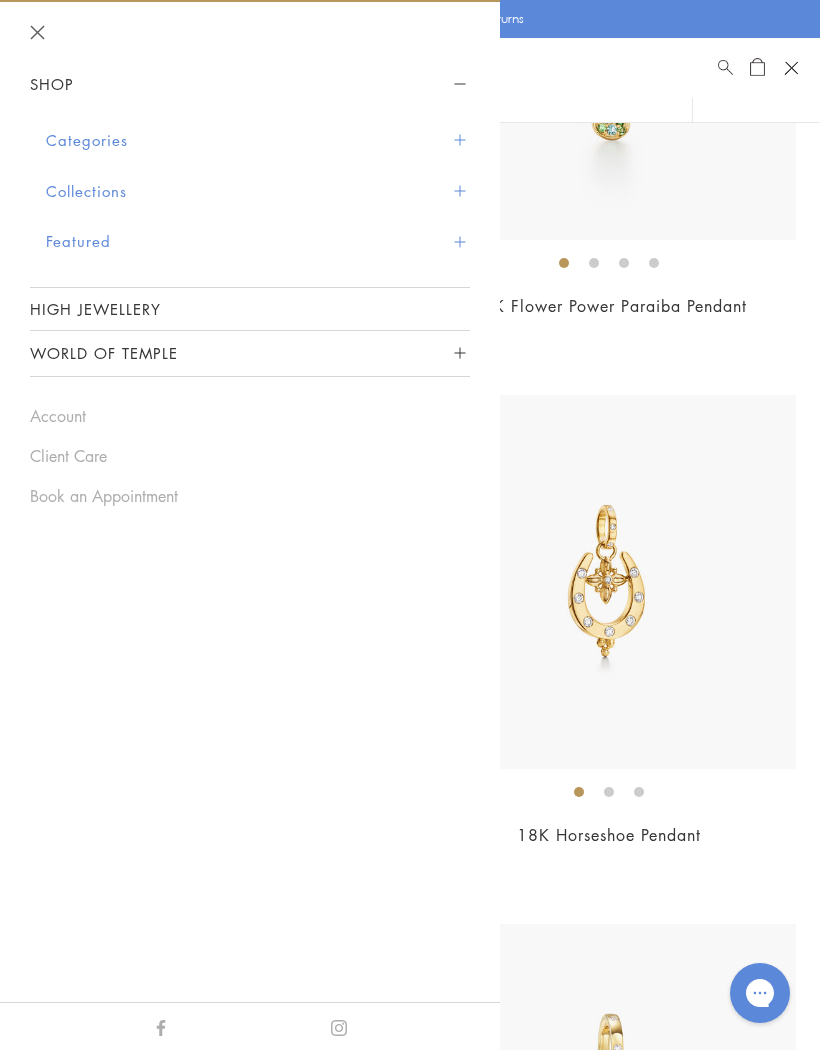 click on "Categories" at bounding box center [258, 140] 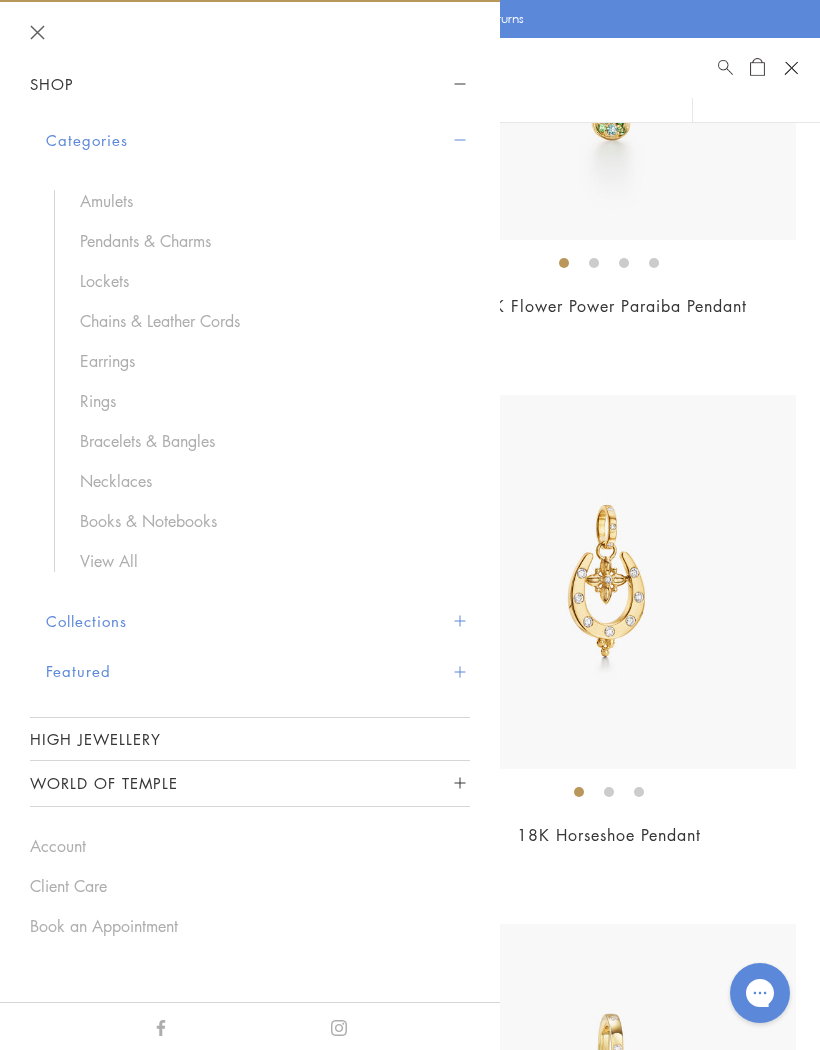 click on "Books & Notebooks" at bounding box center (265, 521) 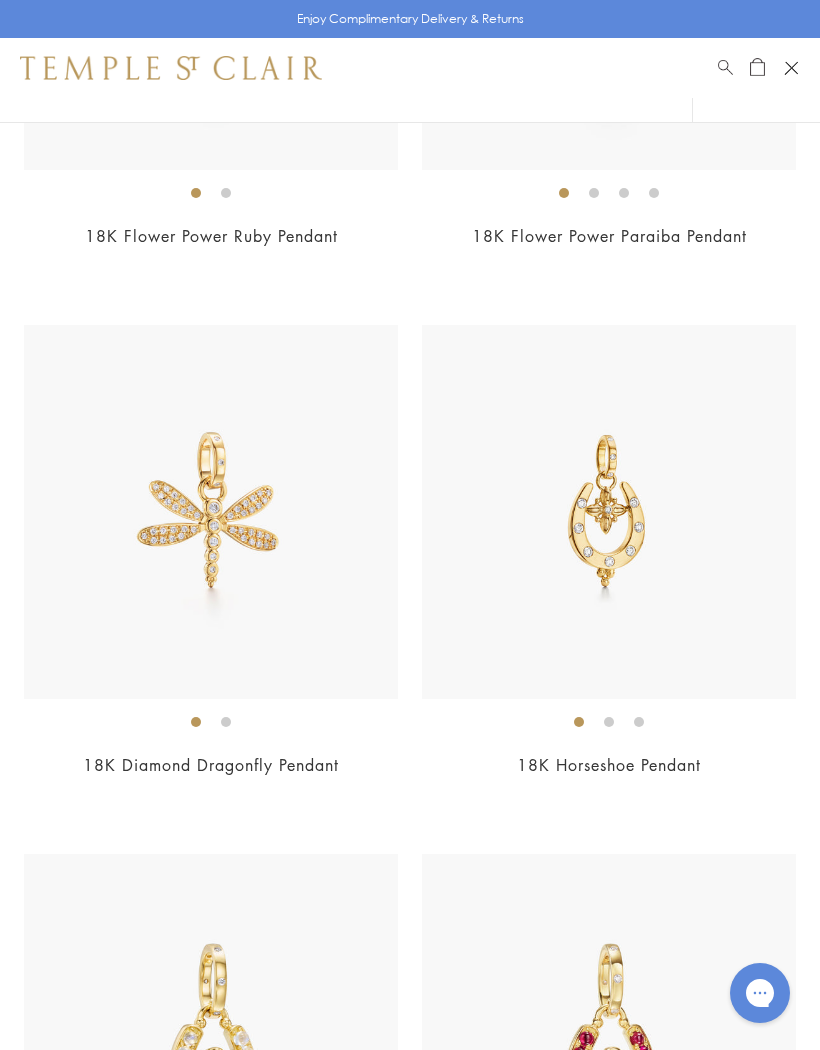 scroll, scrollTop: 4252, scrollLeft: 0, axis: vertical 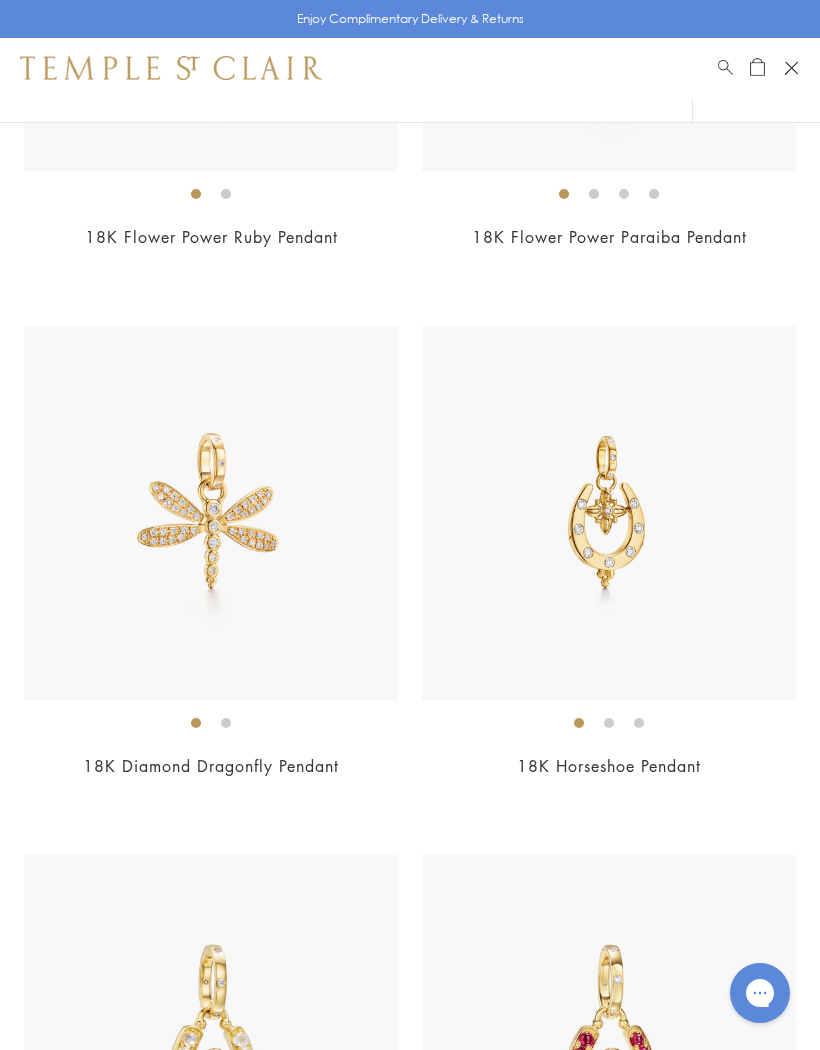 click at bounding box center [609, 513] 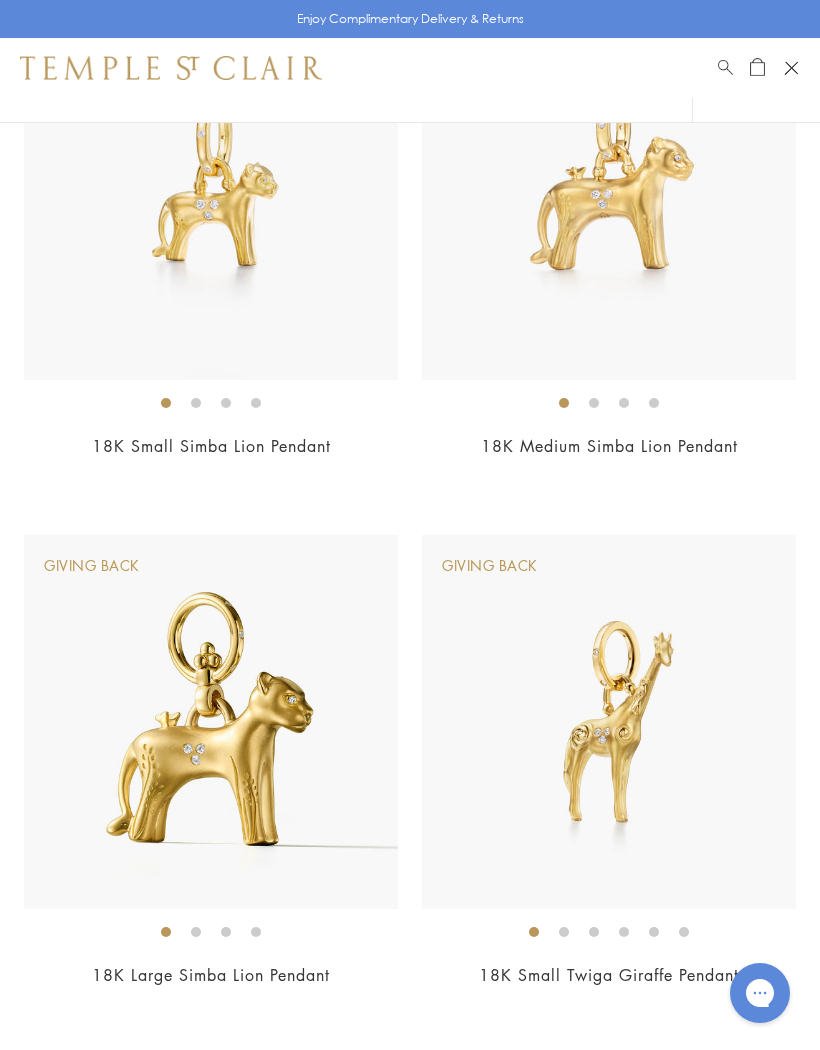 scroll, scrollTop: 6542, scrollLeft: 0, axis: vertical 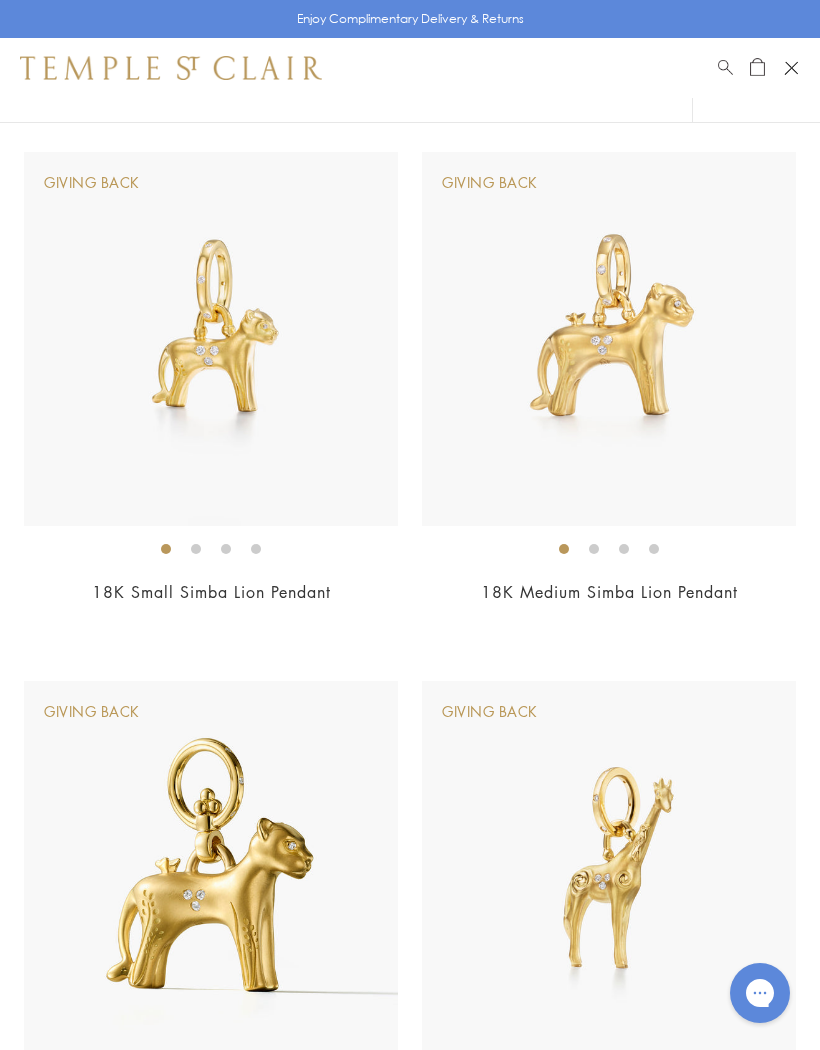 click at bounding box center [609, 339] 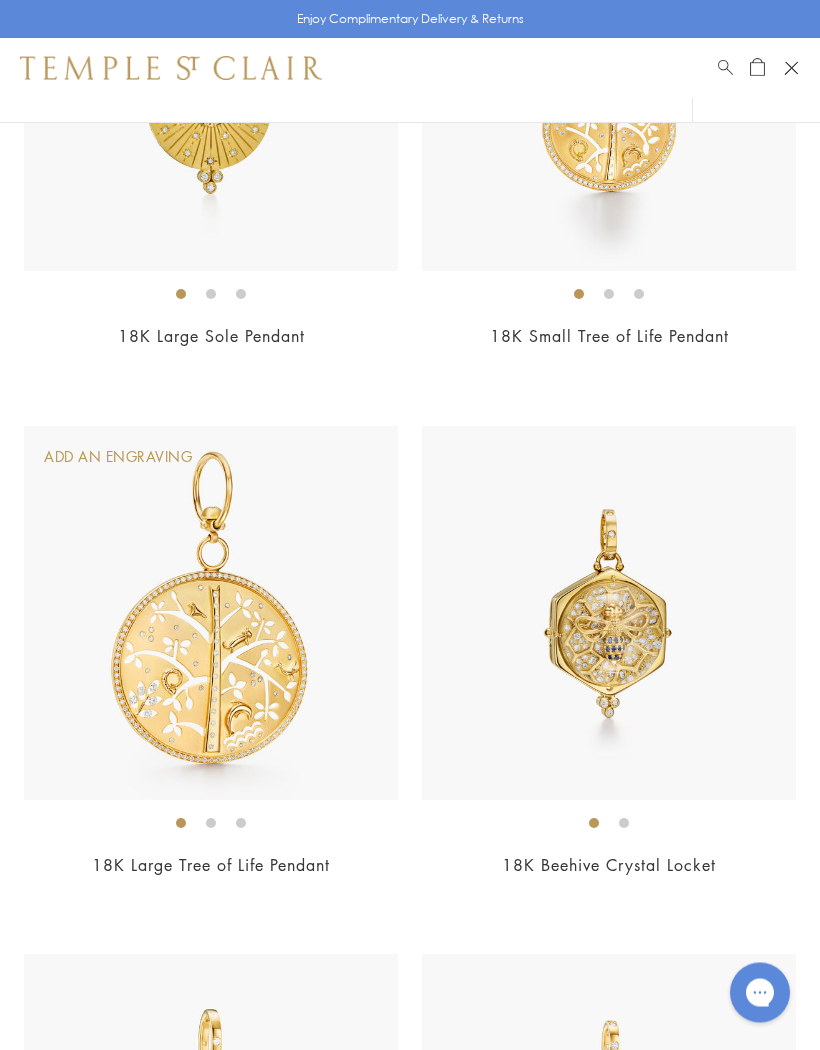 scroll, scrollTop: 10691, scrollLeft: 0, axis: vertical 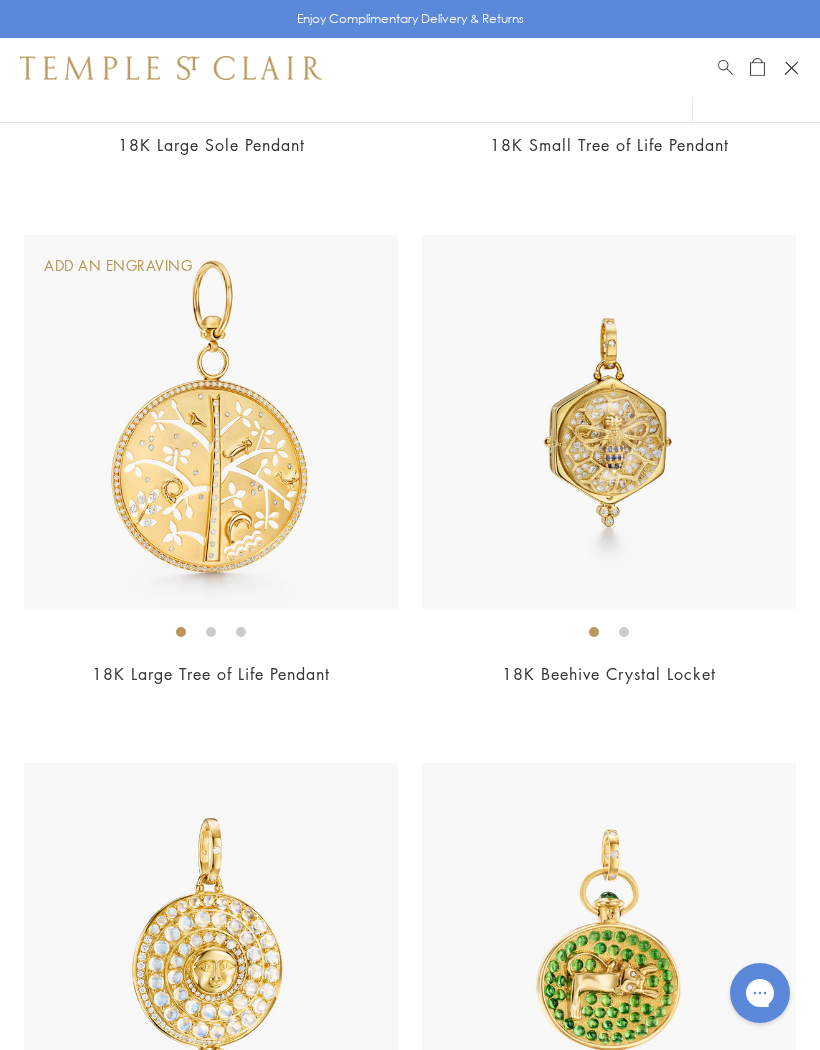click at bounding box center (609, 422) 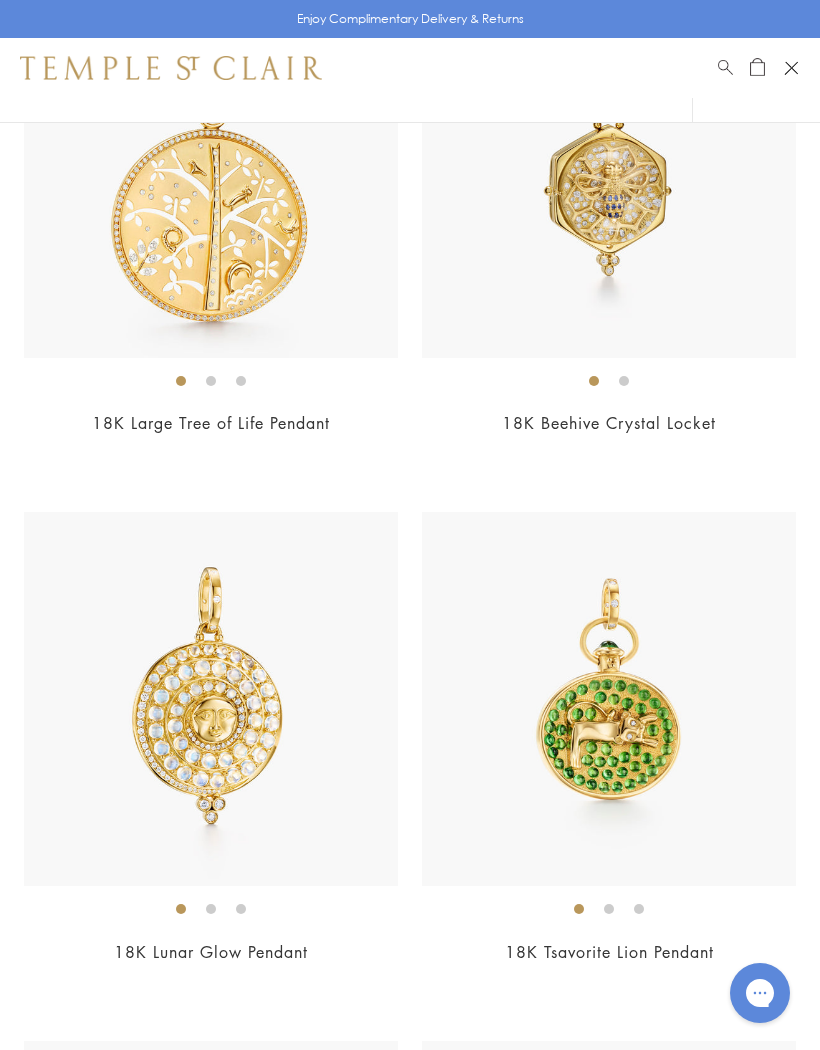 scroll, scrollTop: 11019, scrollLeft: 0, axis: vertical 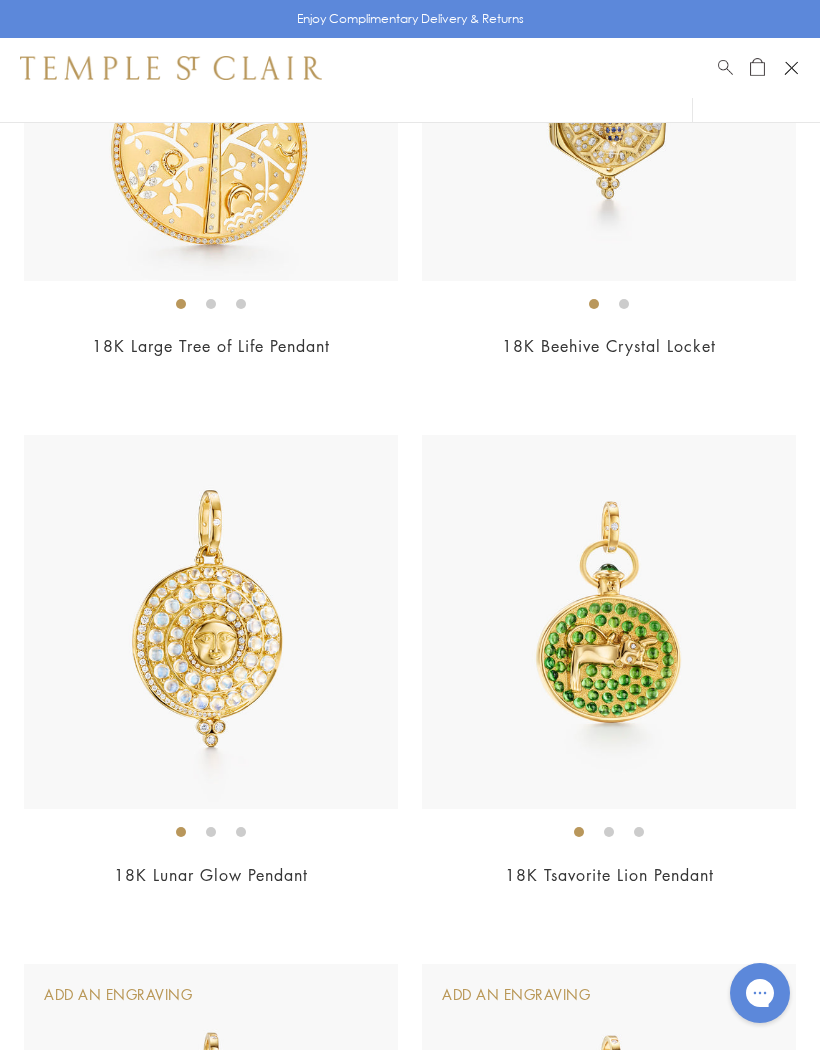 click at bounding box center [211, 622] 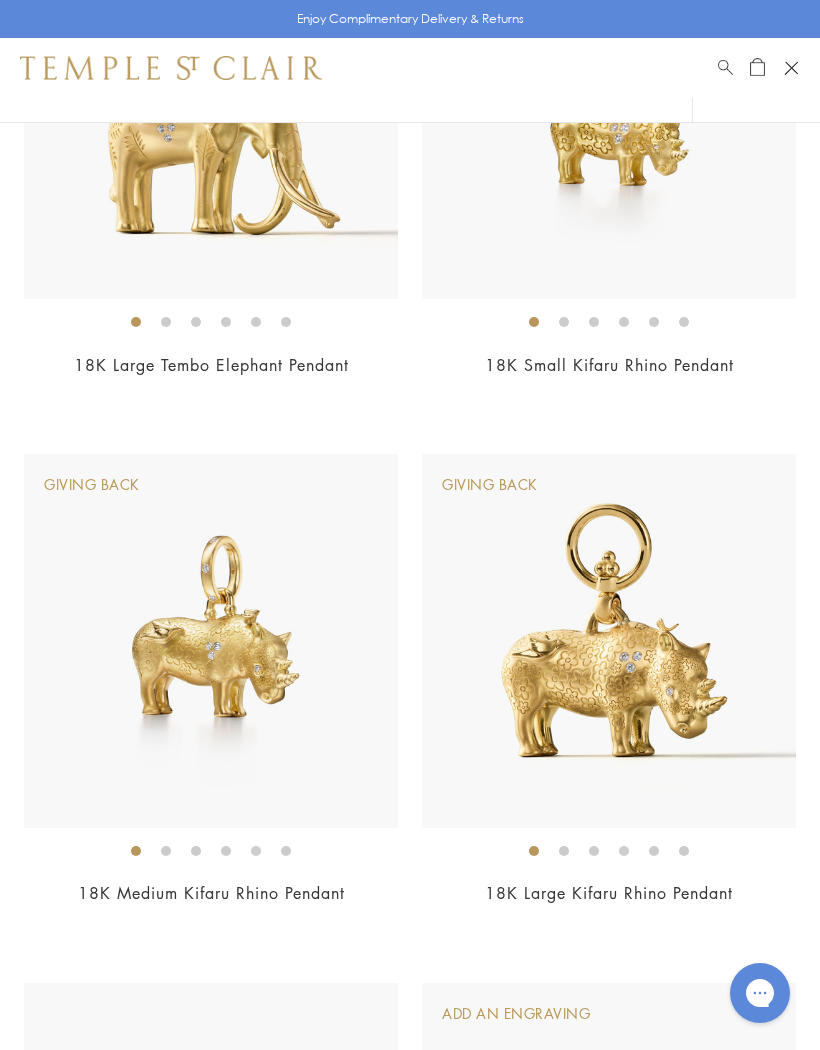 scroll, scrollTop: 8741, scrollLeft: 0, axis: vertical 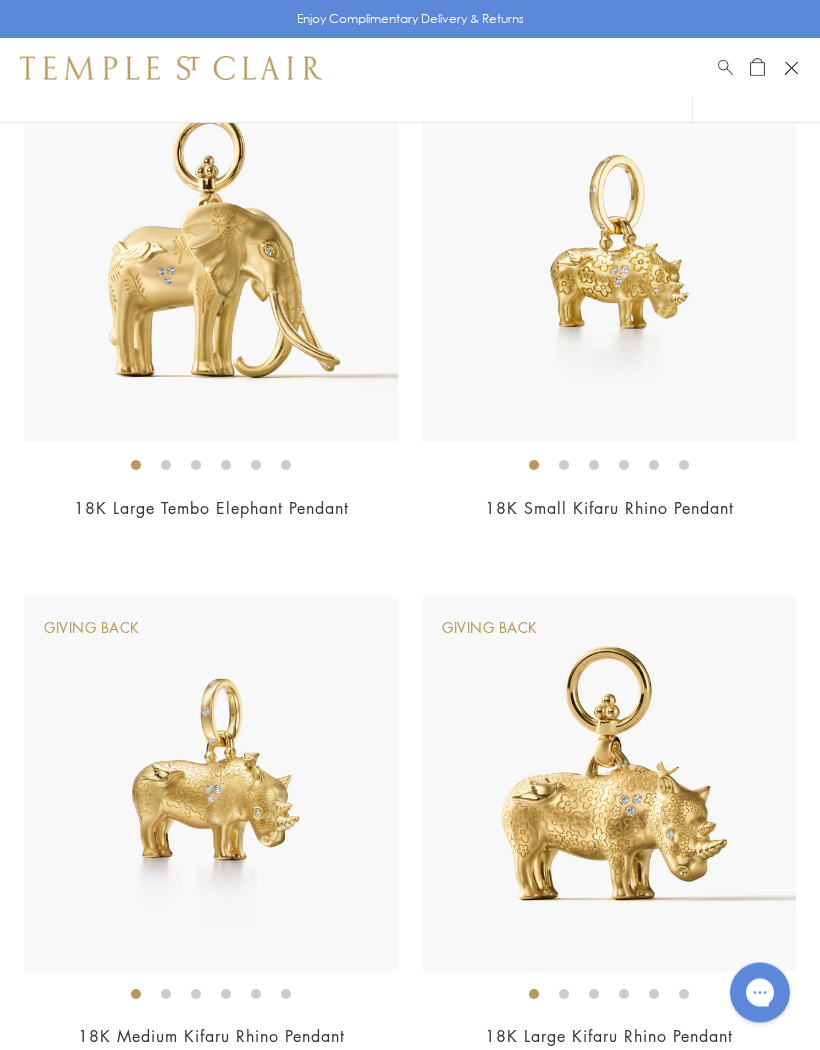 click on "Book an Appointment" at bounding box center [759, 68] 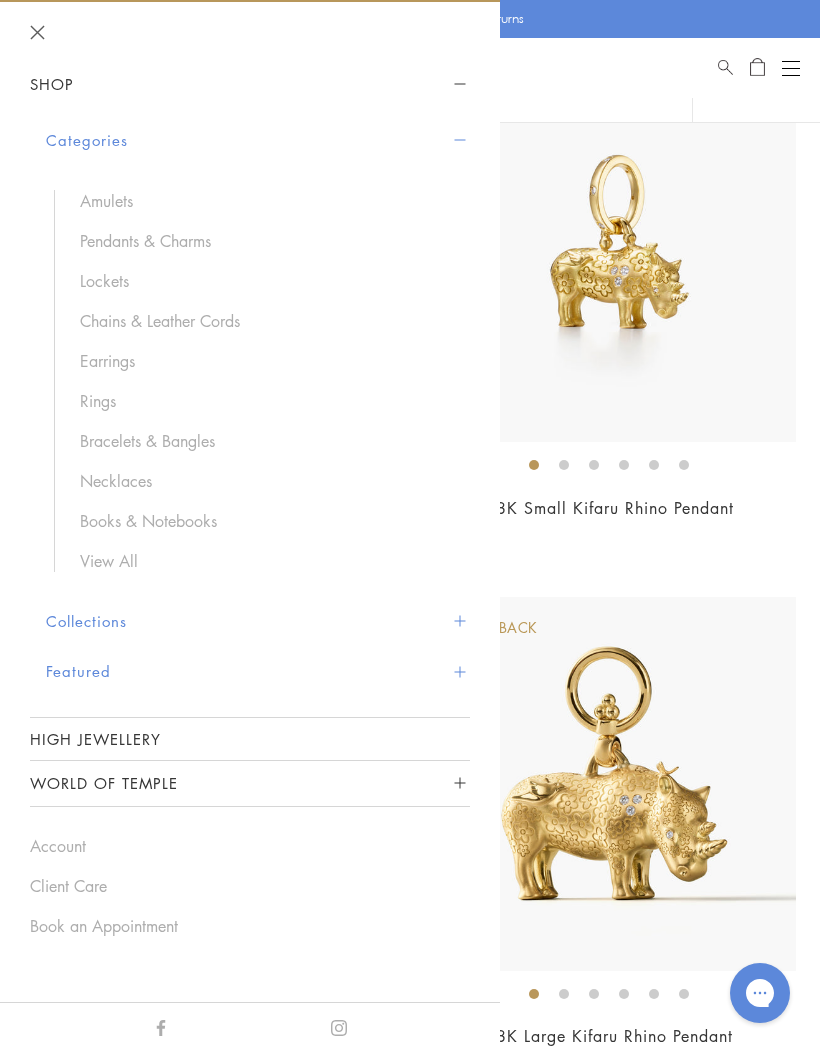 click at bounding box center (791, 68) 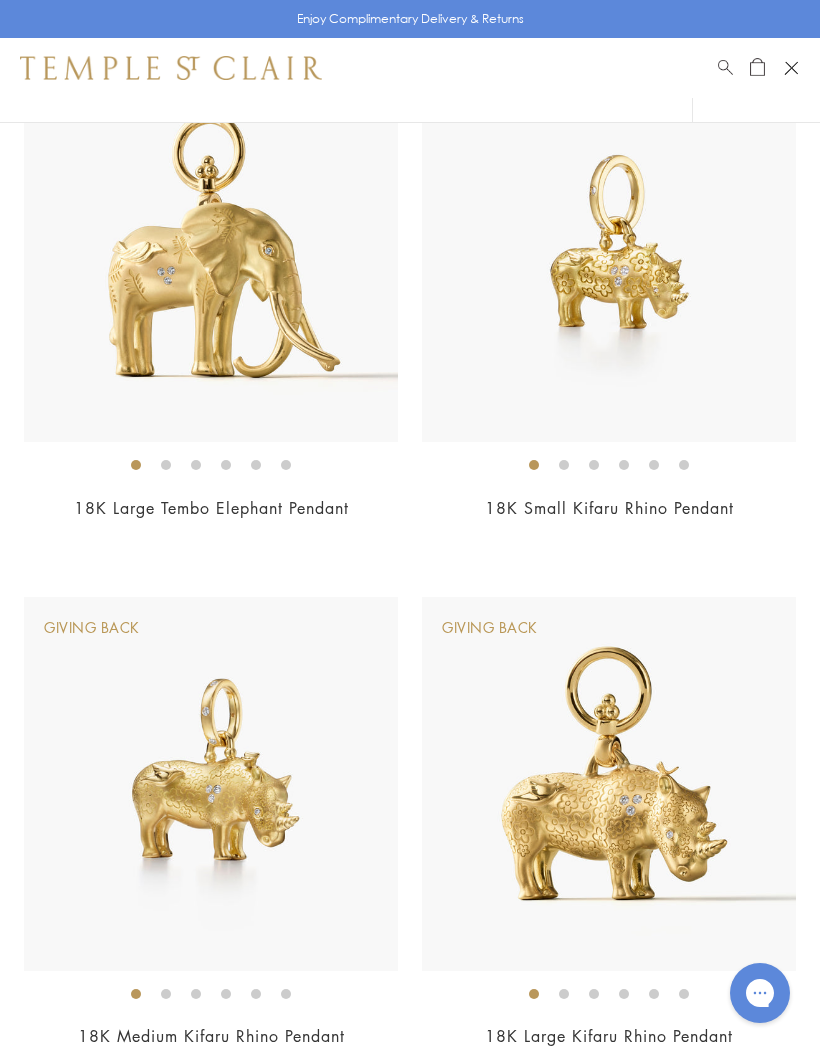 click at bounding box center [791, 68] 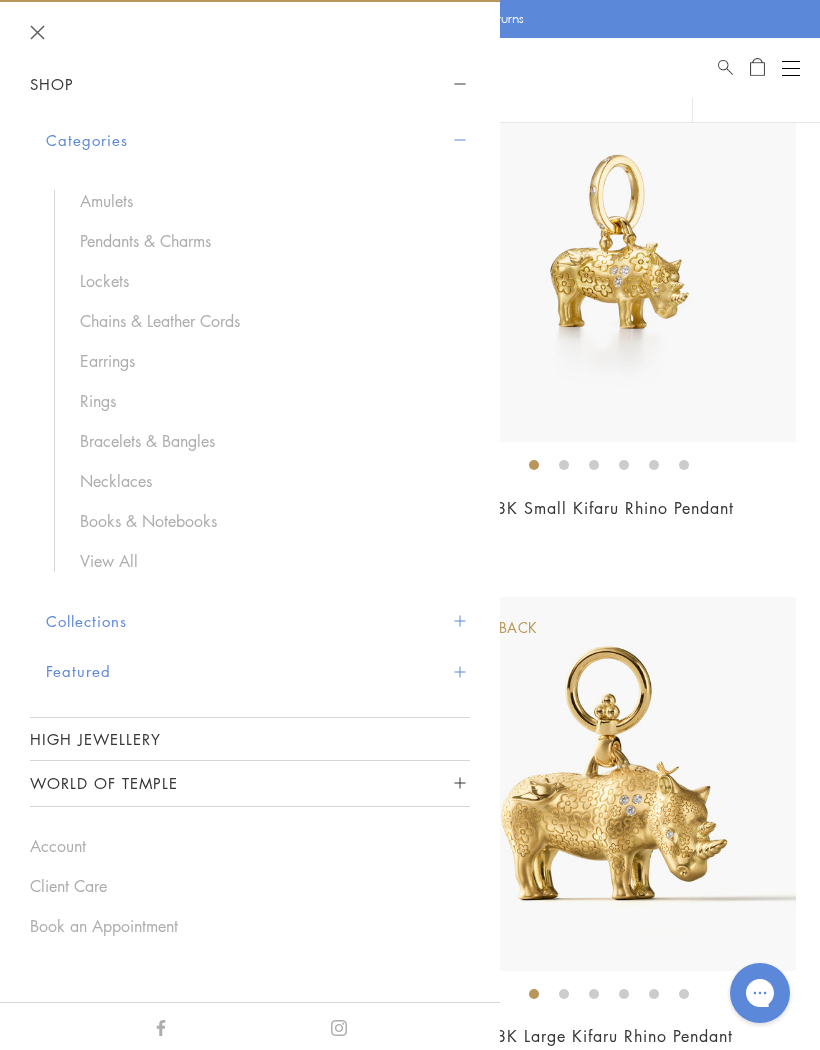 click on "Rings" at bounding box center [265, 401] 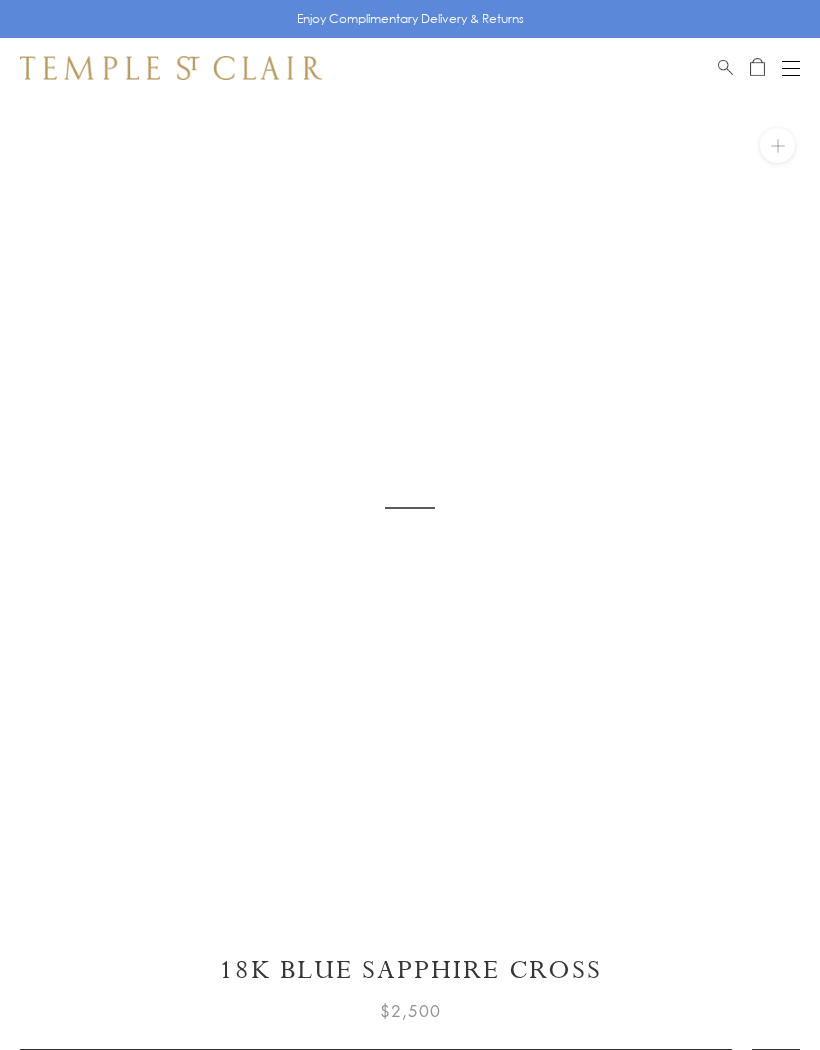 scroll, scrollTop: 0, scrollLeft: 0, axis: both 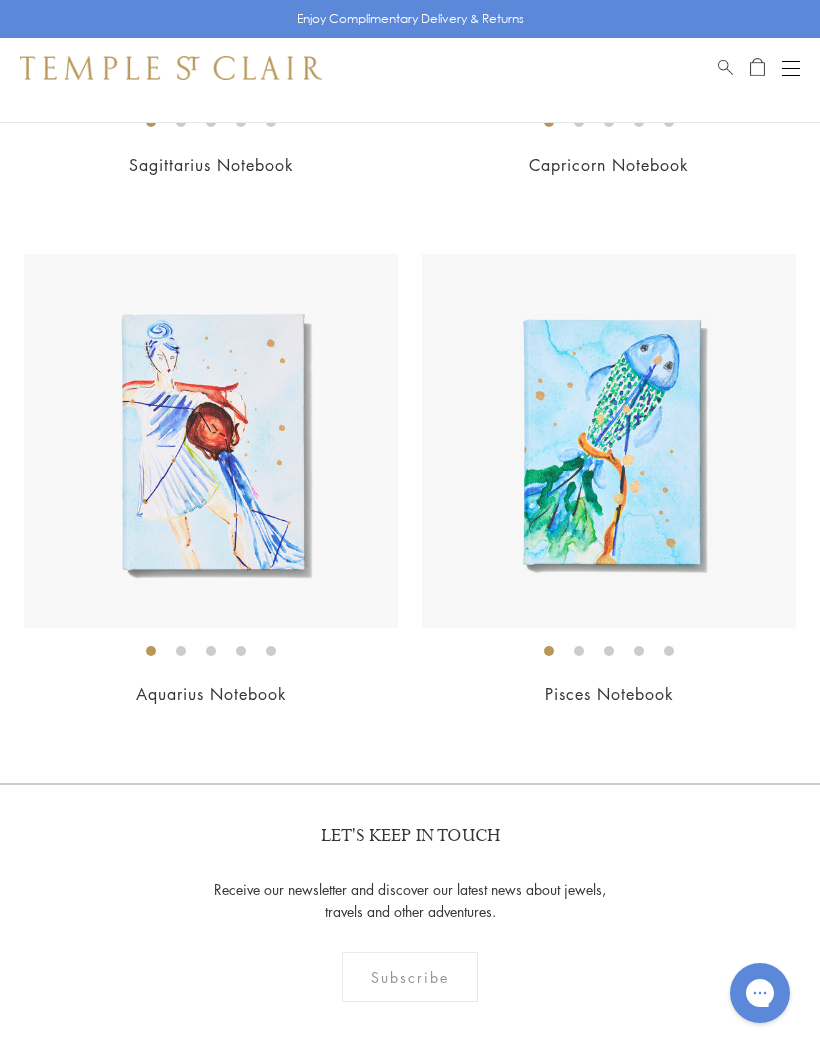 click at bounding box center (609, 441) 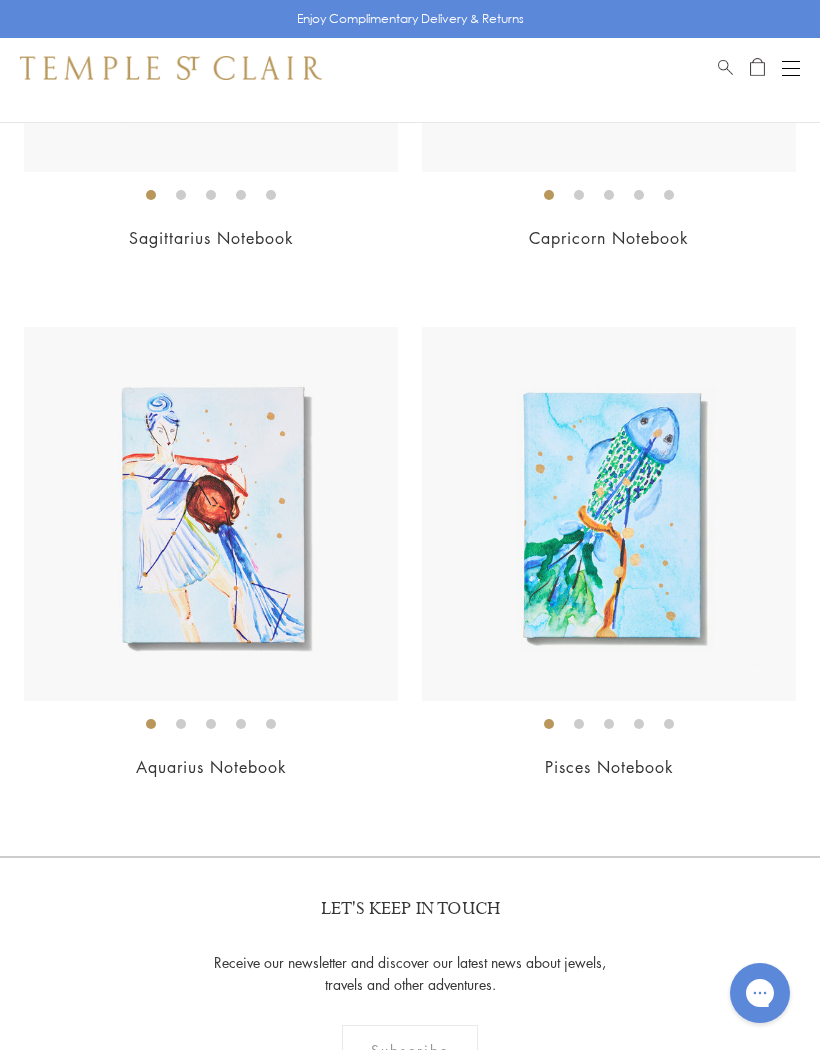 scroll, scrollTop: 3266, scrollLeft: 0, axis: vertical 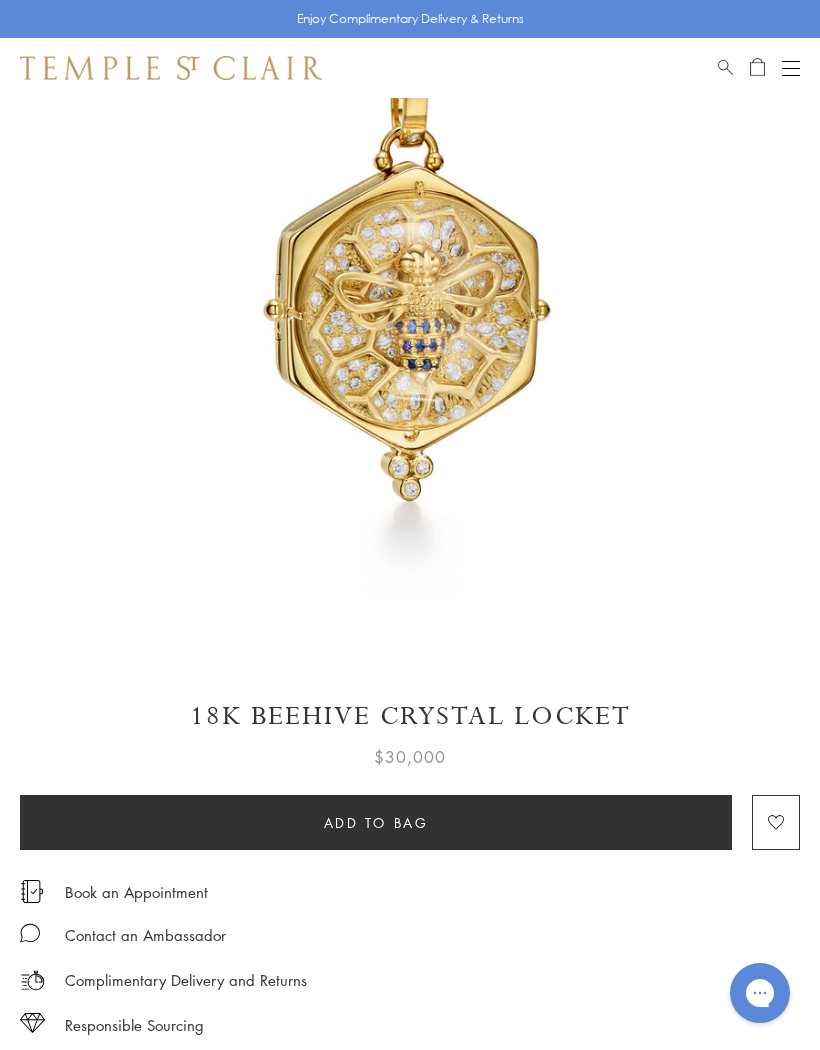 click on "18K Beehive Crystal Locket" at bounding box center (410, 716) 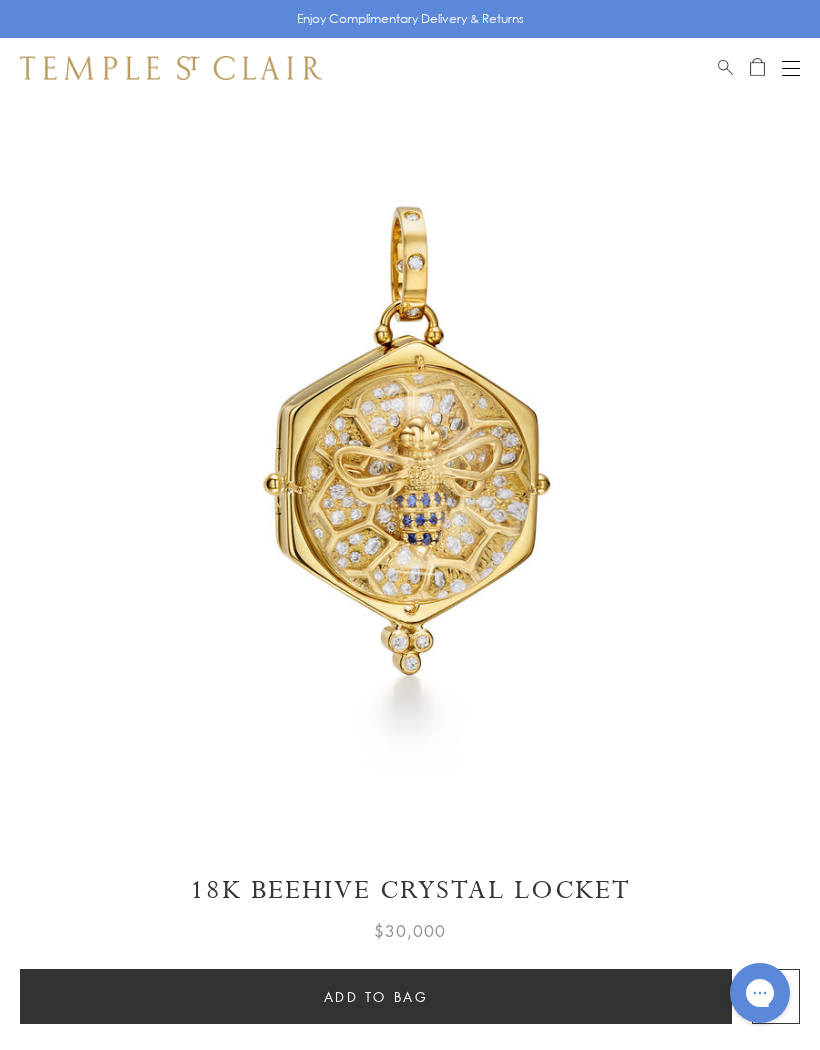 scroll, scrollTop: 0, scrollLeft: 0, axis: both 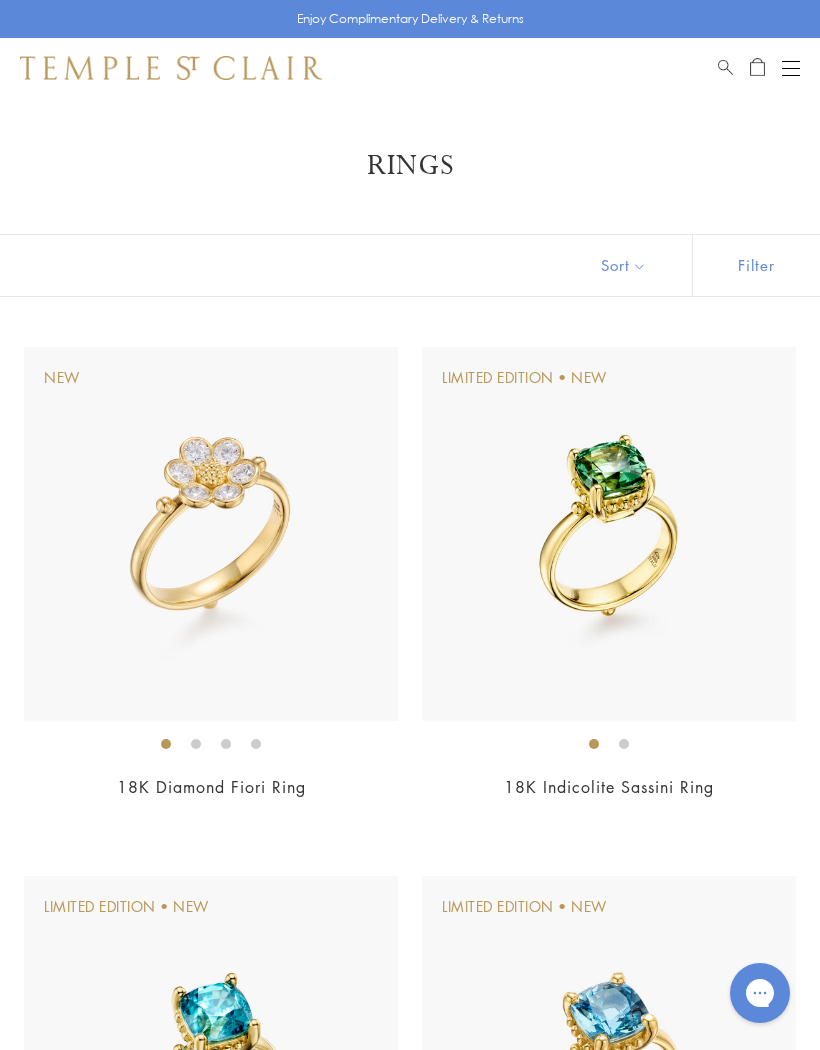 click at bounding box center (609, 534) 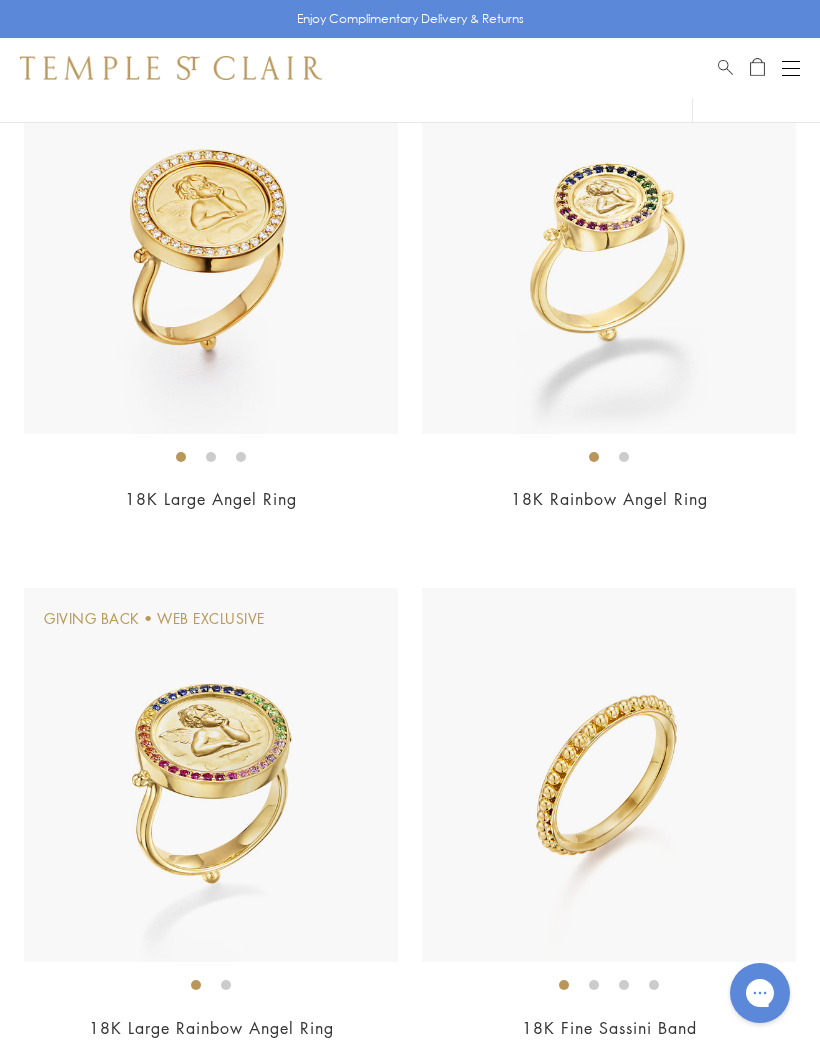 scroll, scrollTop: 2484, scrollLeft: 0, axis: vertical 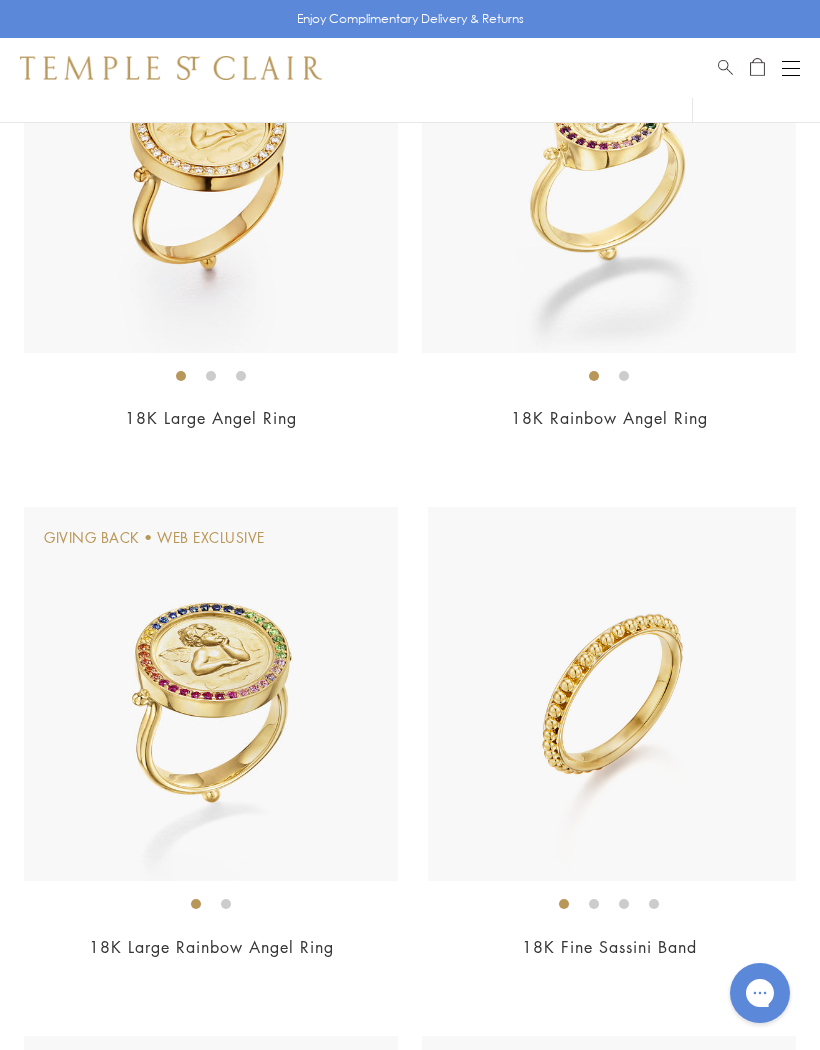 click at bounding box center (615, 694) 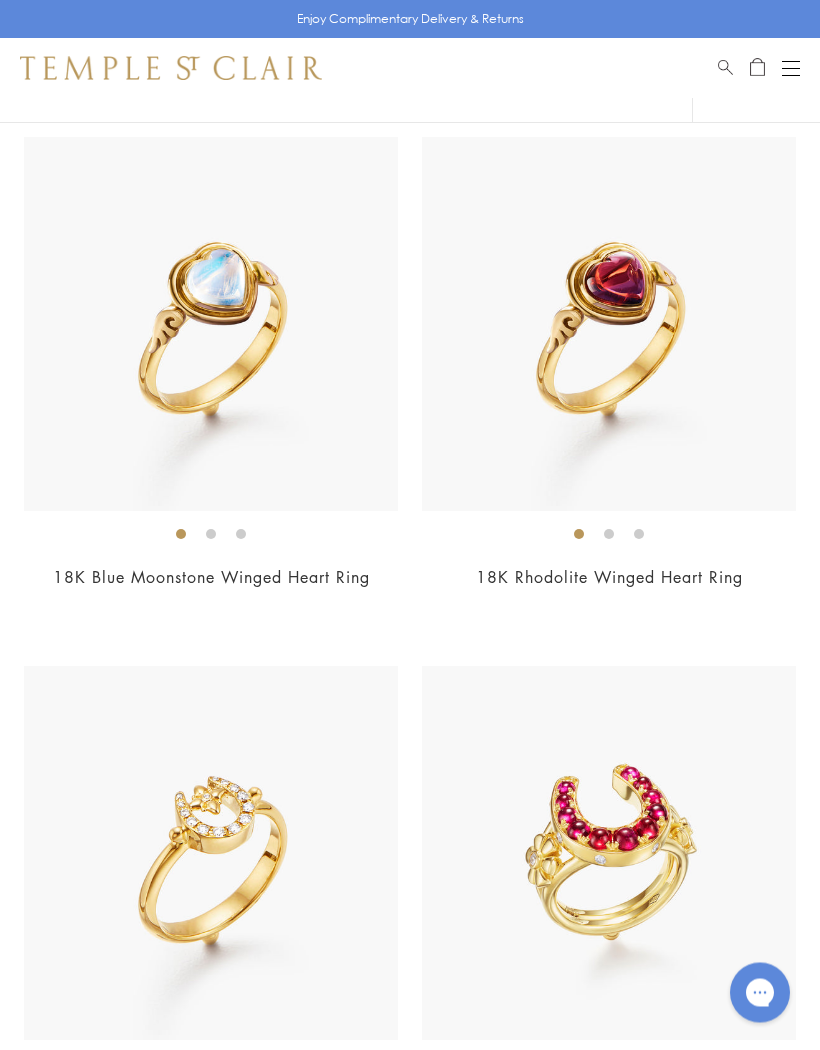 scroll, scrollTop: 6028, scrollLeft: 0, axis: vertical 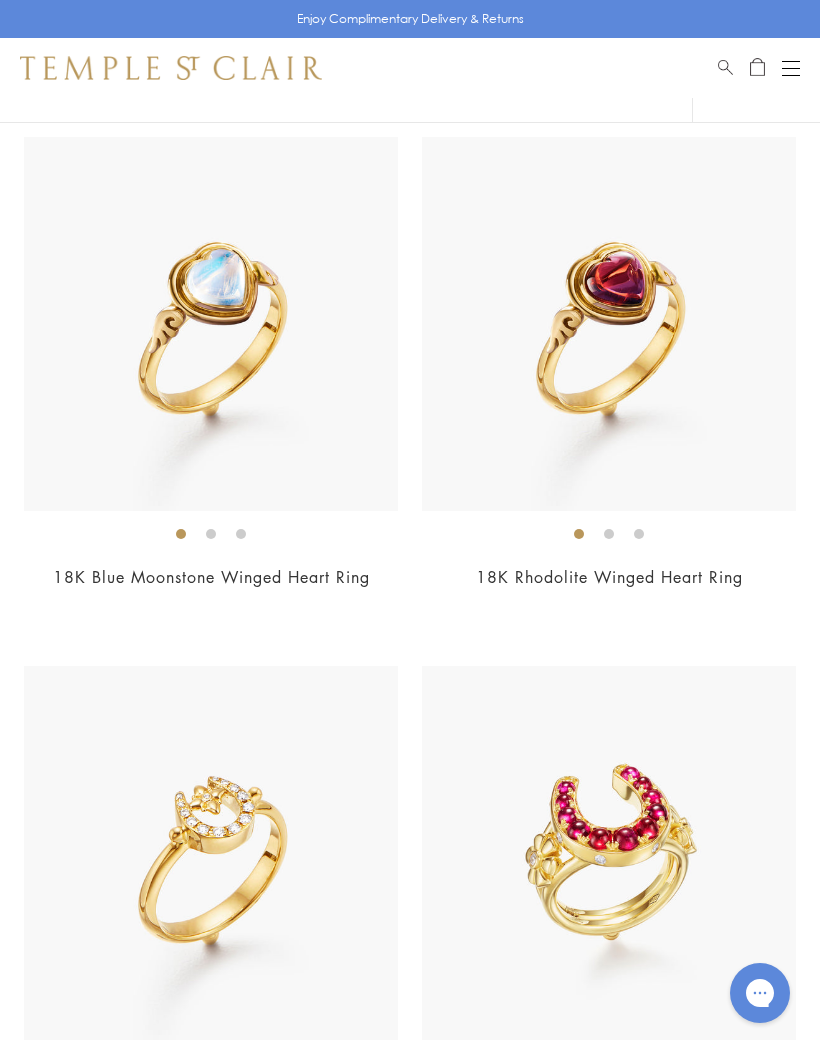 click at bounding box center [609, 853] 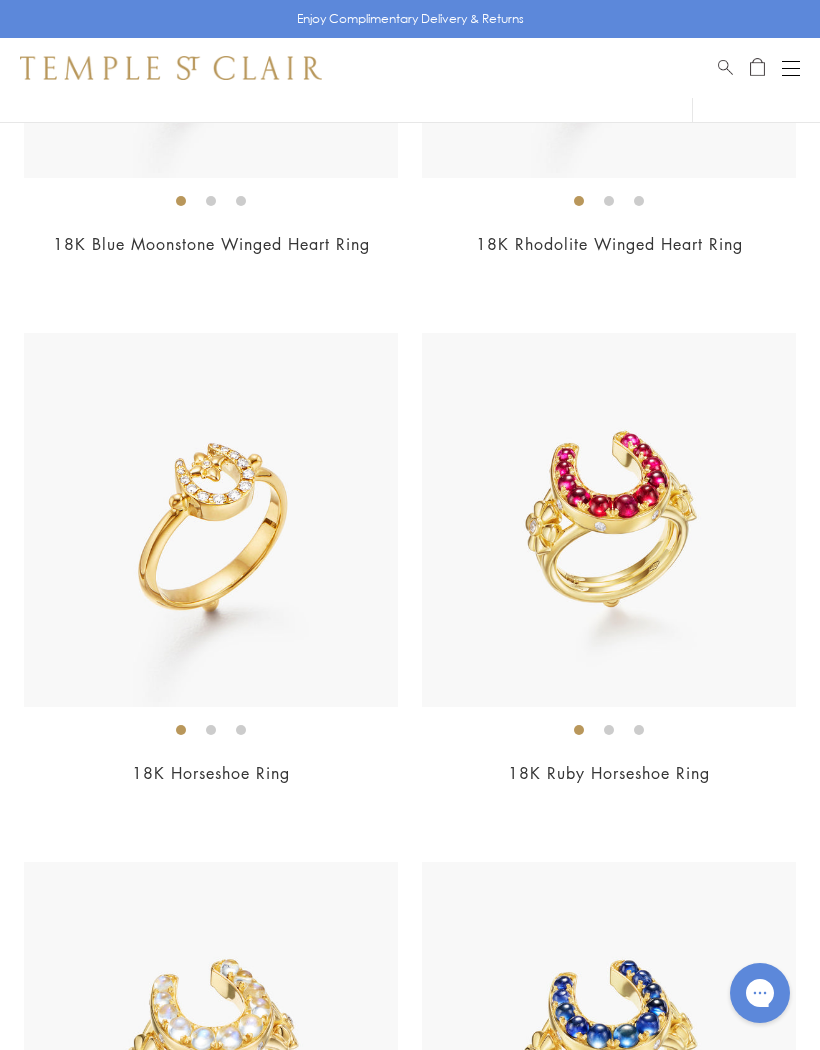 scroll, scrollTop: 6115, scrollLeft: 0, axis: vertical 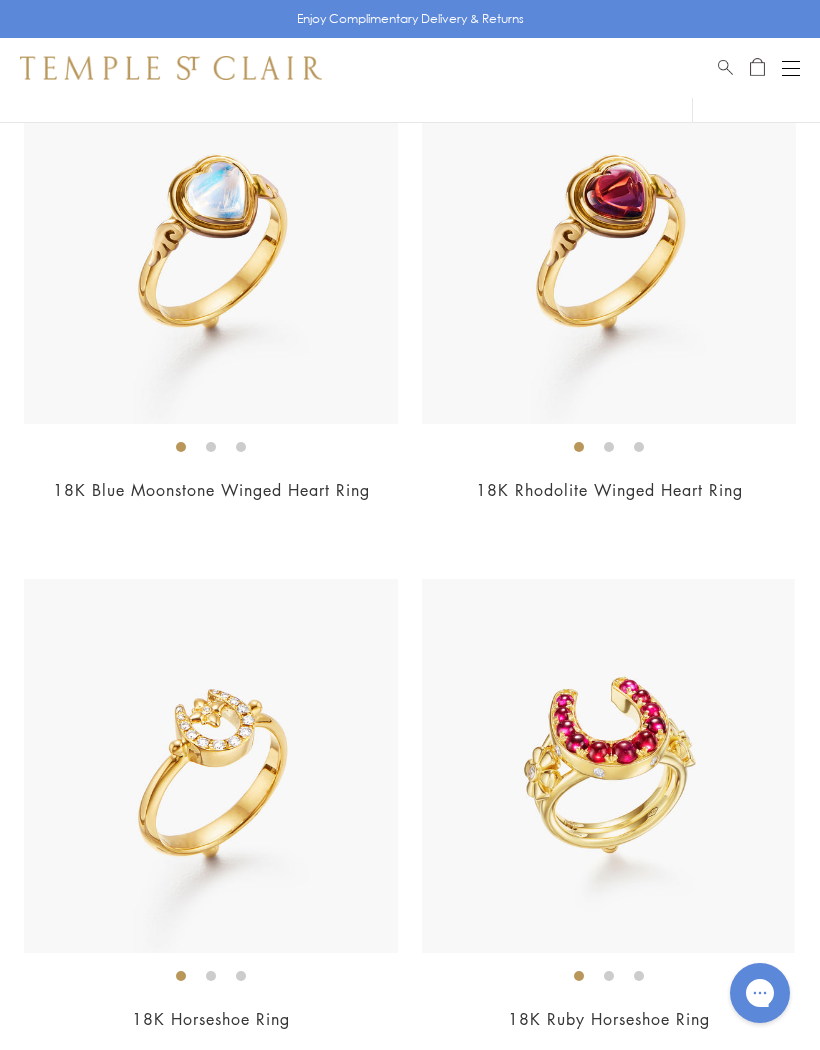 click at bounding box center [608, 766] 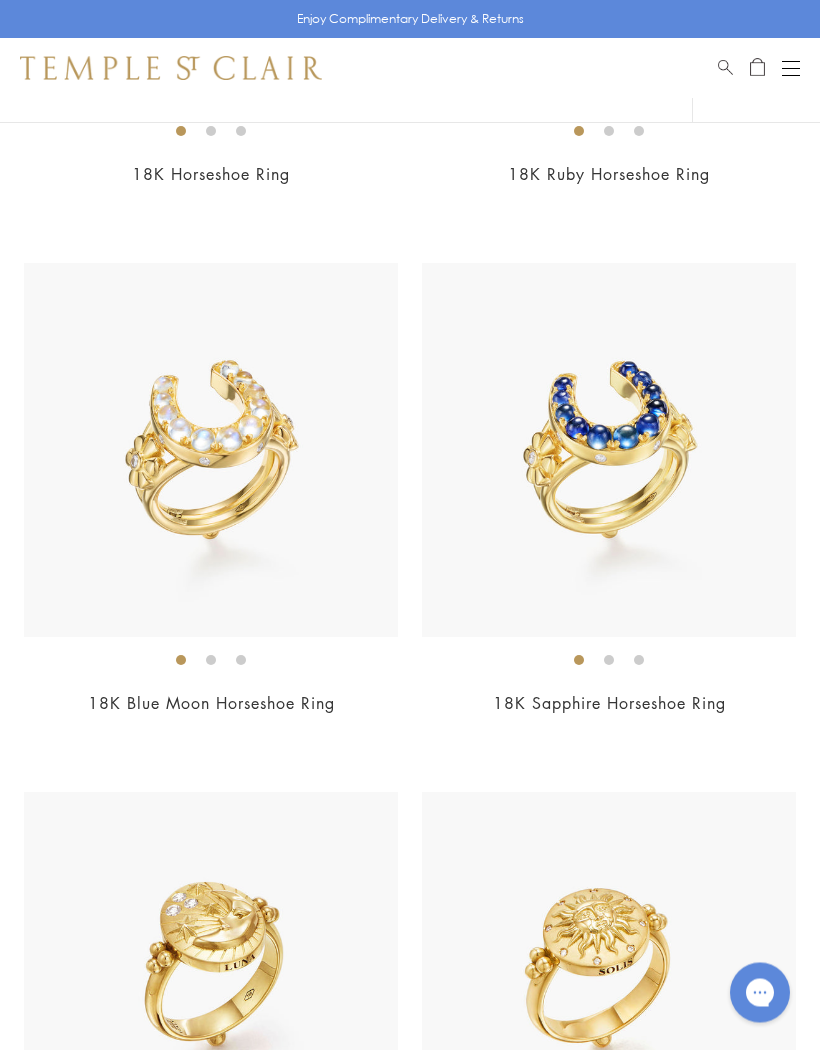 scroll, scrollTop: 6961, scrollLeft: 0, axis: vertical 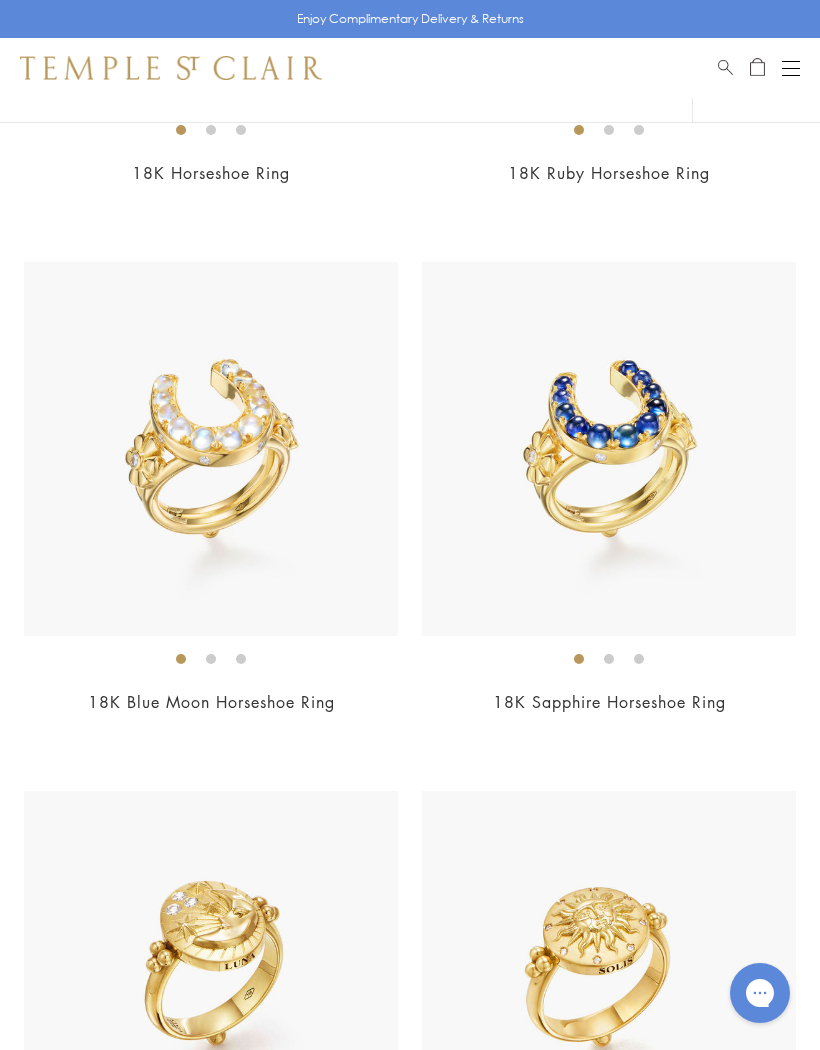 click at bounding box center [609, 449] 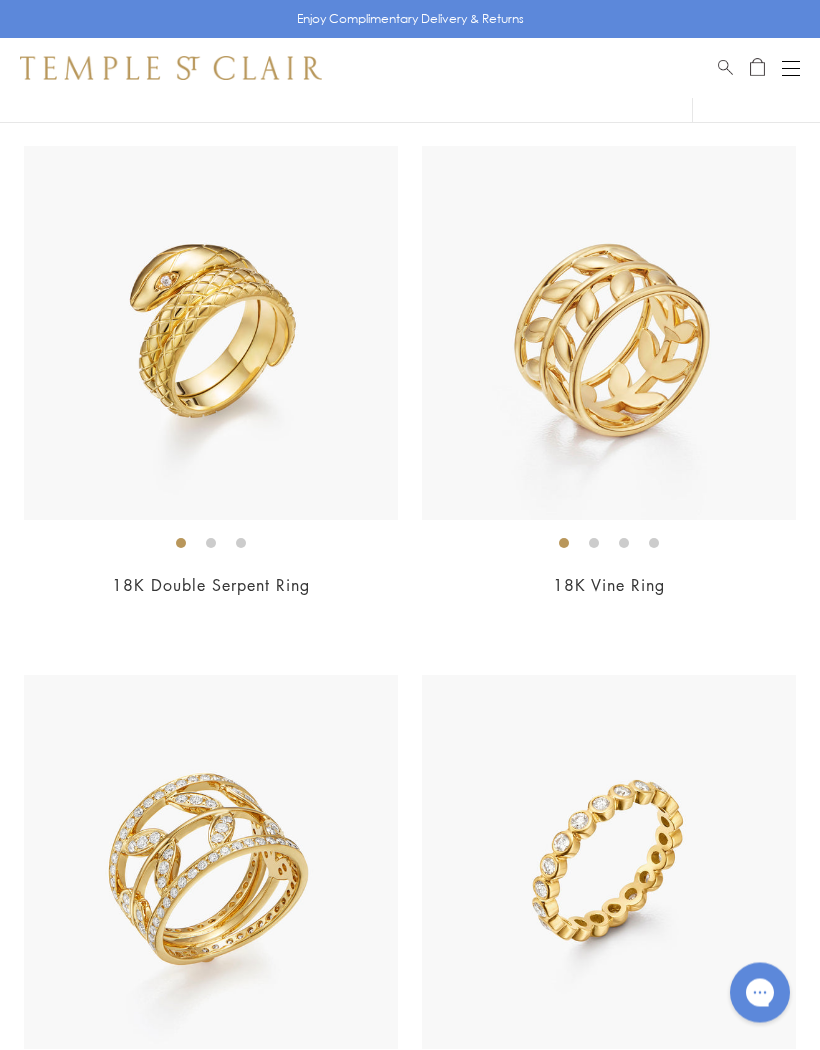 scroll, scrollTop: 9722, scrollLeft: 0, axis: vertical 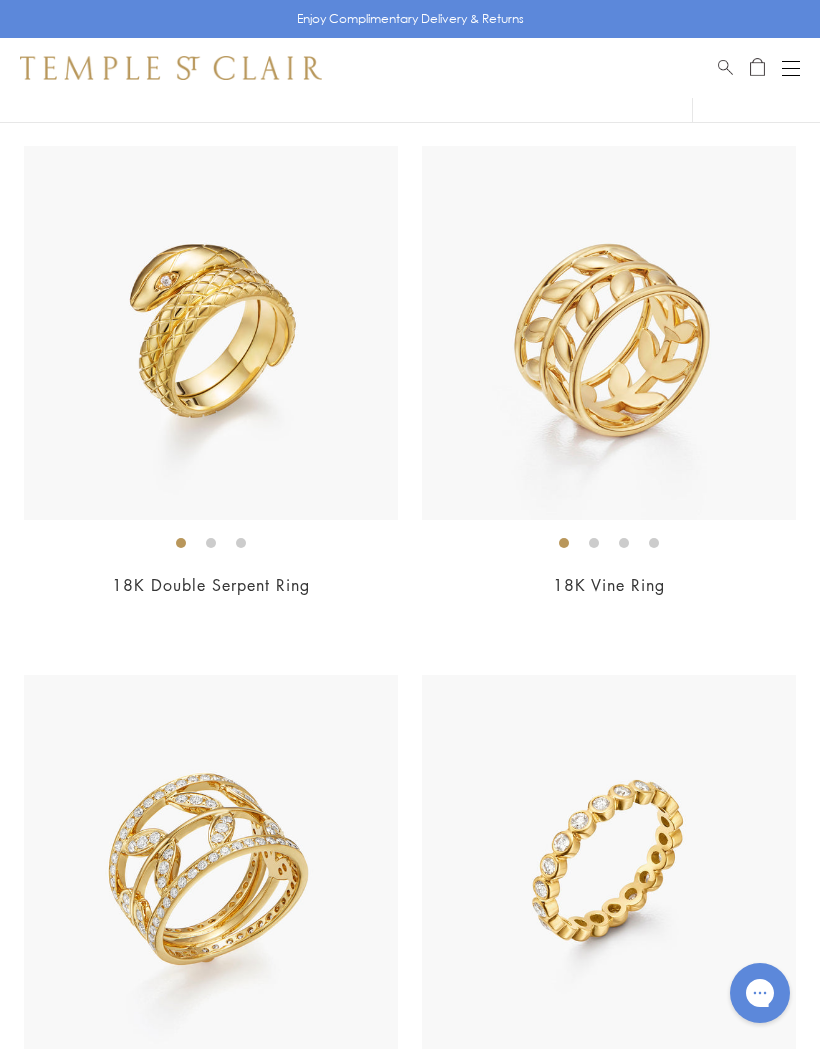 click at bounding box center (211, 333) 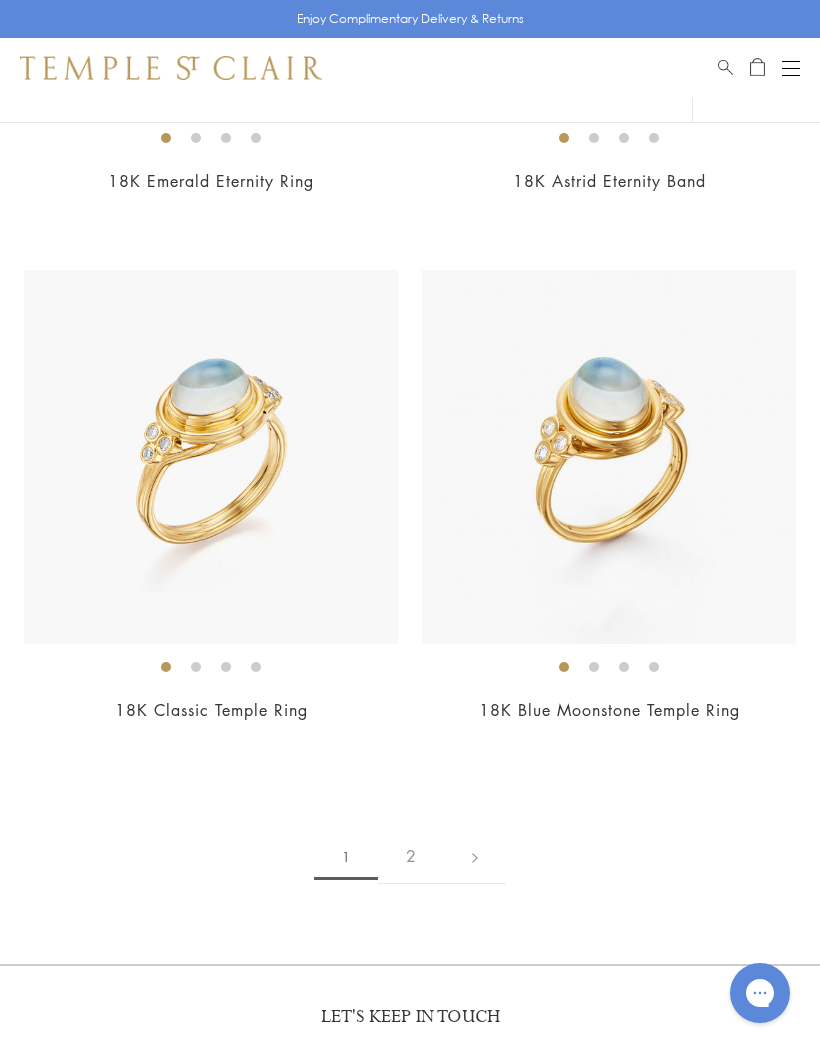 scroll, scrollTop: 12501, scrollLeft: 0, axis: vertical 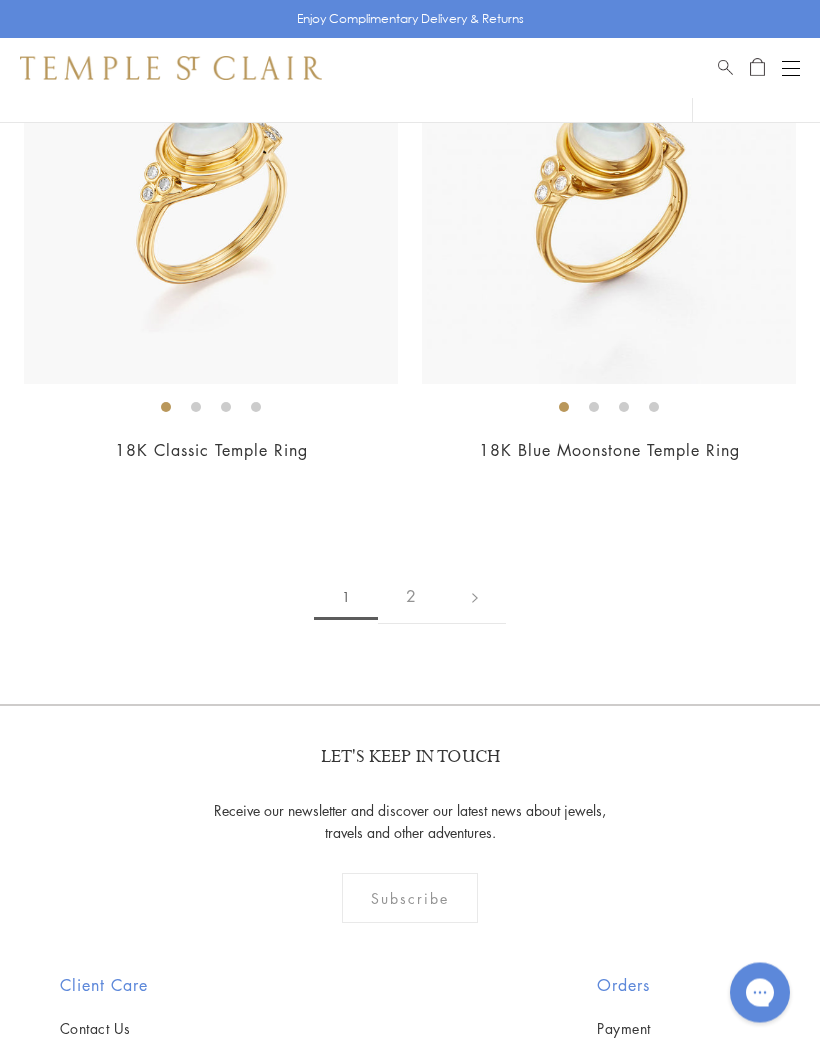 click on "2" at bounding box center (411, 597) 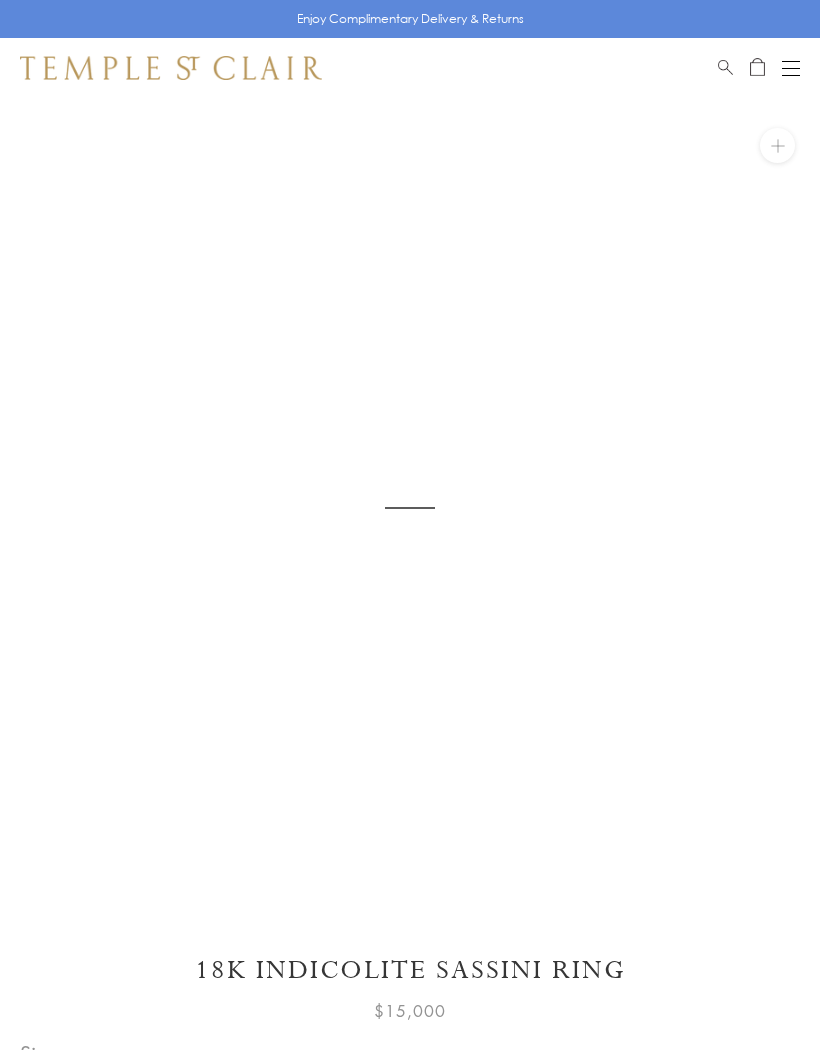 scroll, scrollTop: 0, scrollLeft: 0, axis: both 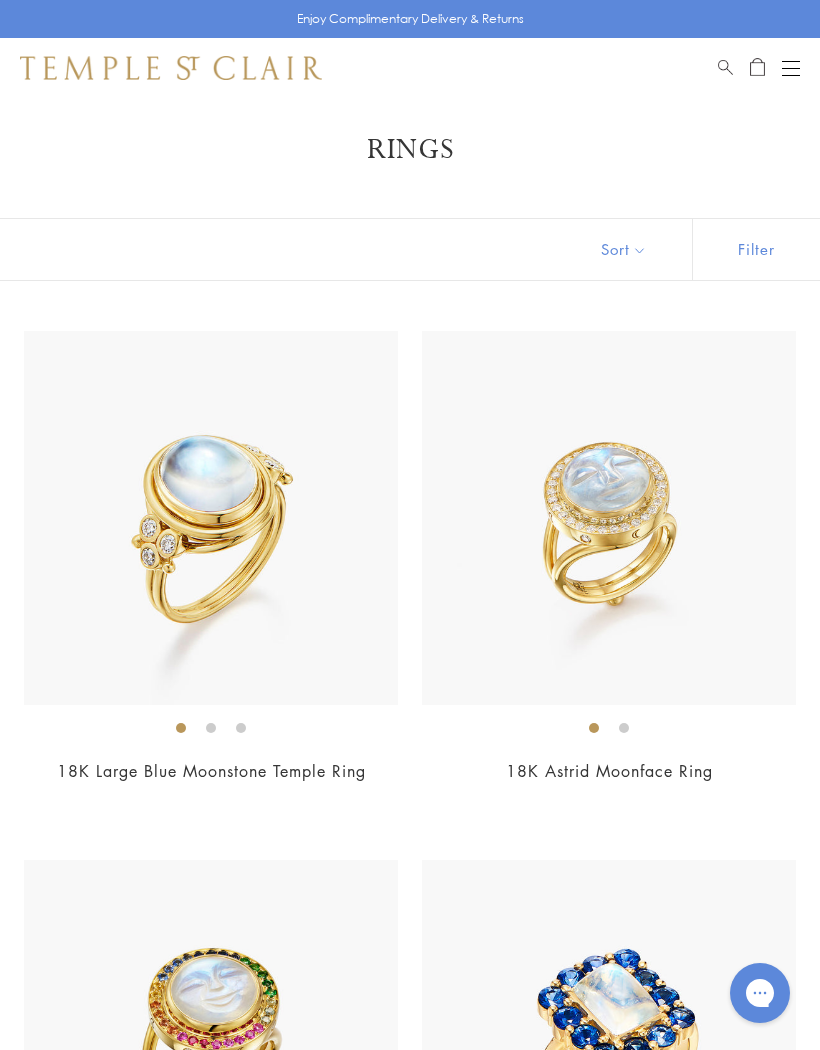 click at bounding box center (609, 518) 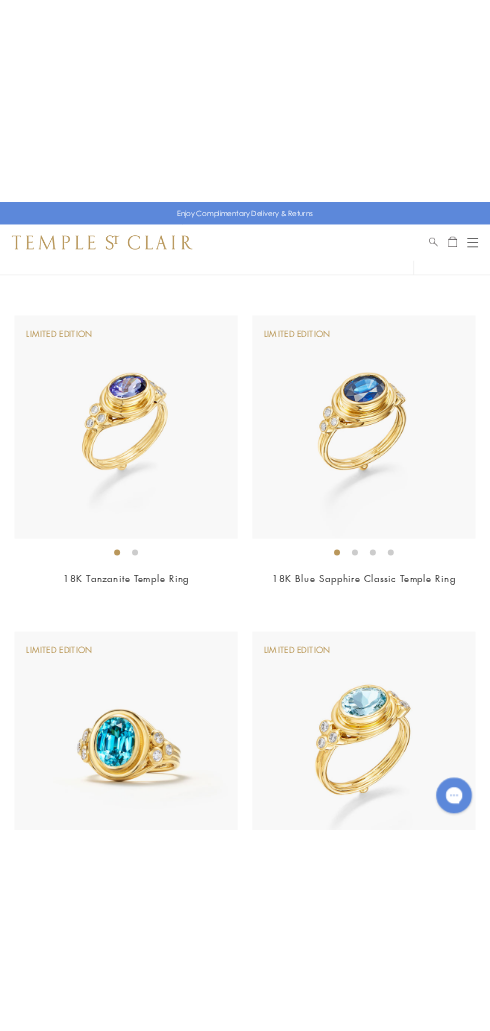 scroll, scrollTop: 2818, scrollLeft: 0, axis: vertical 